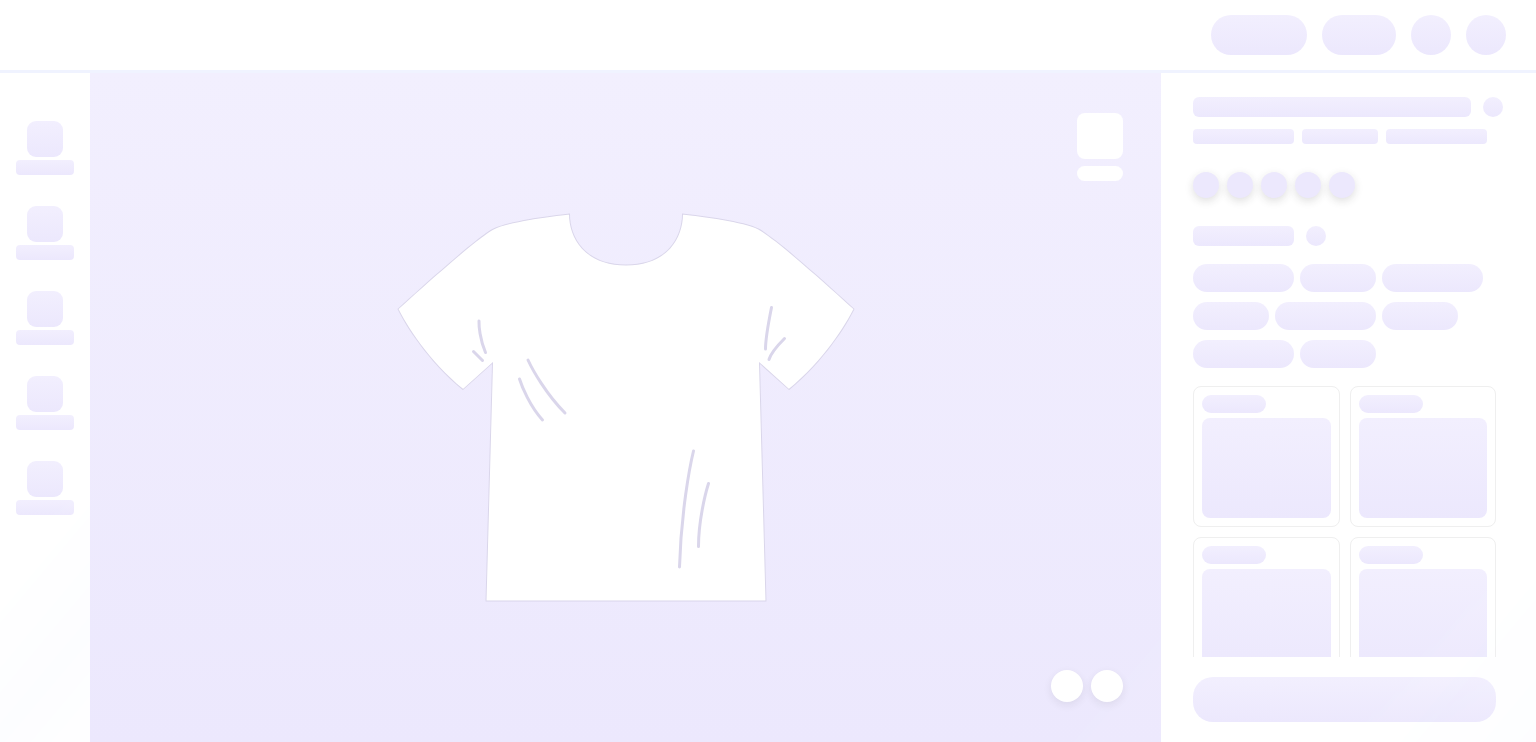 scroll, scrollTop: 0, scrollLeft: 0, axis: both 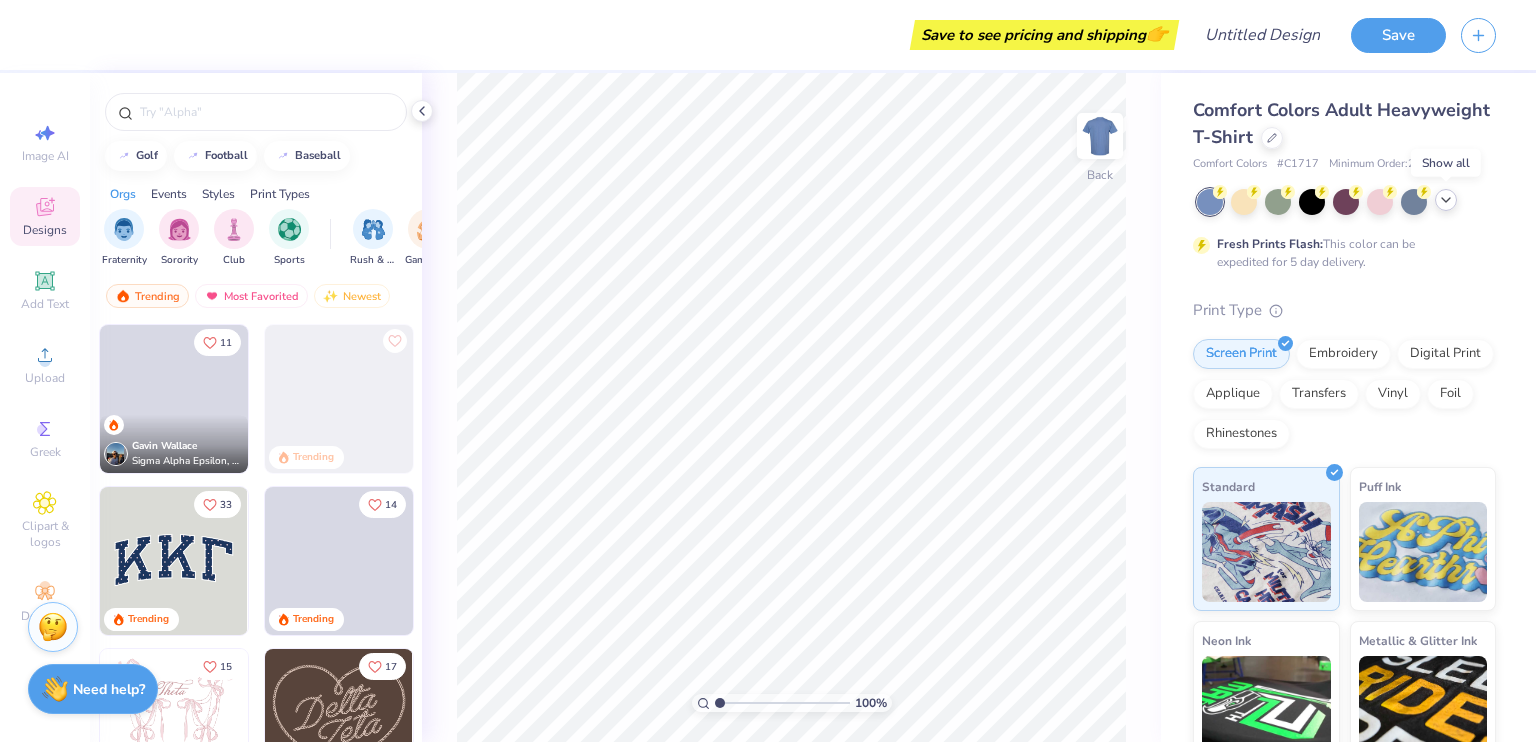 click 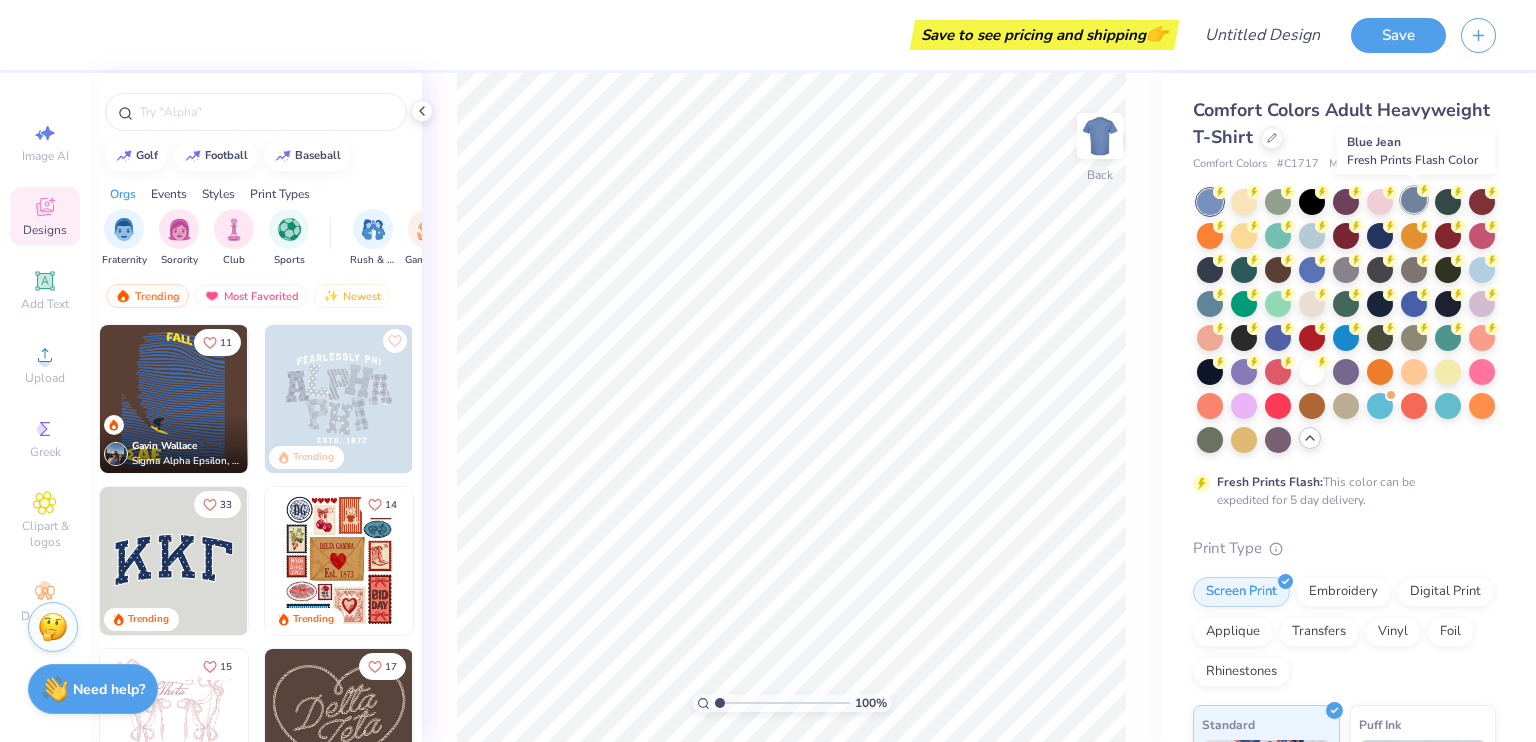 click 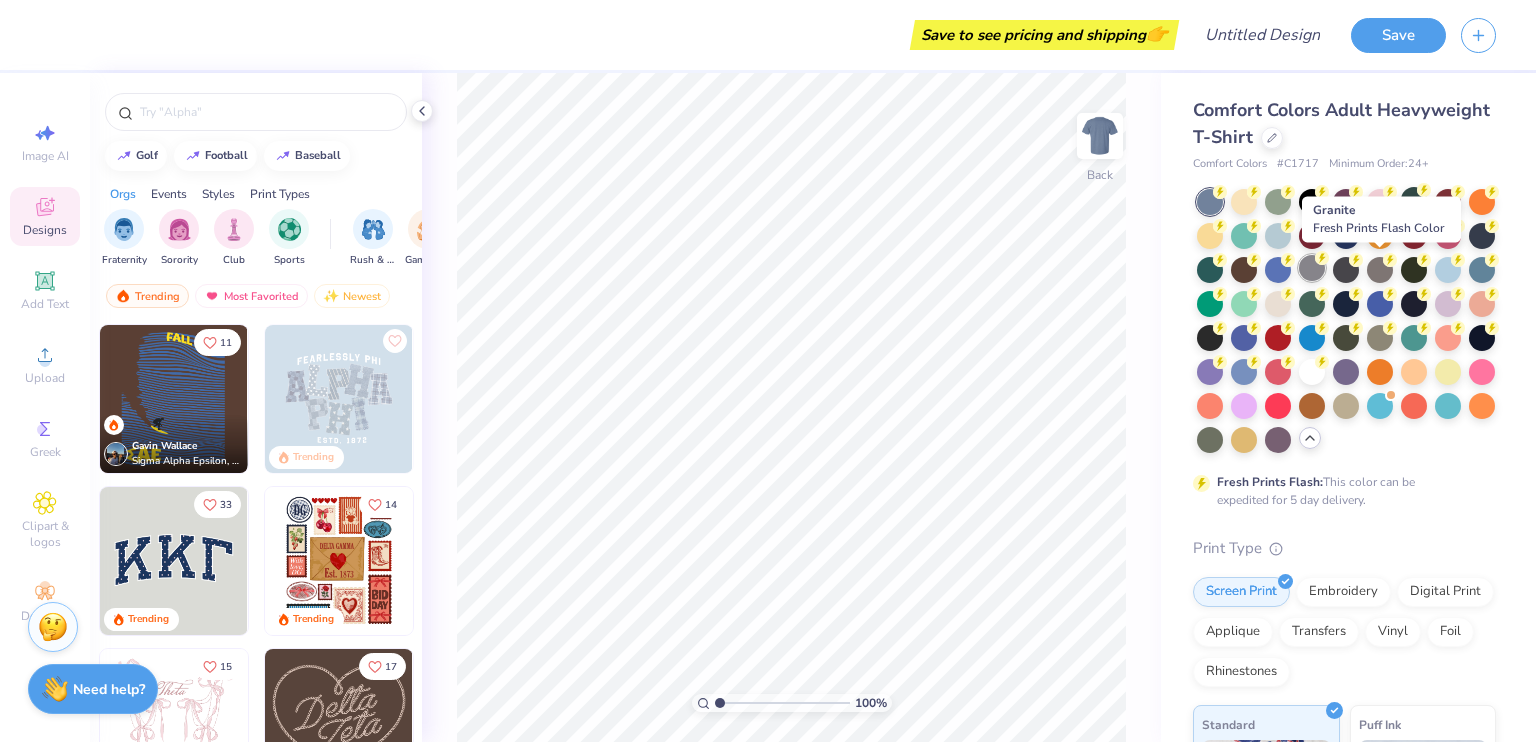 click at bounding box center [1312, 268] 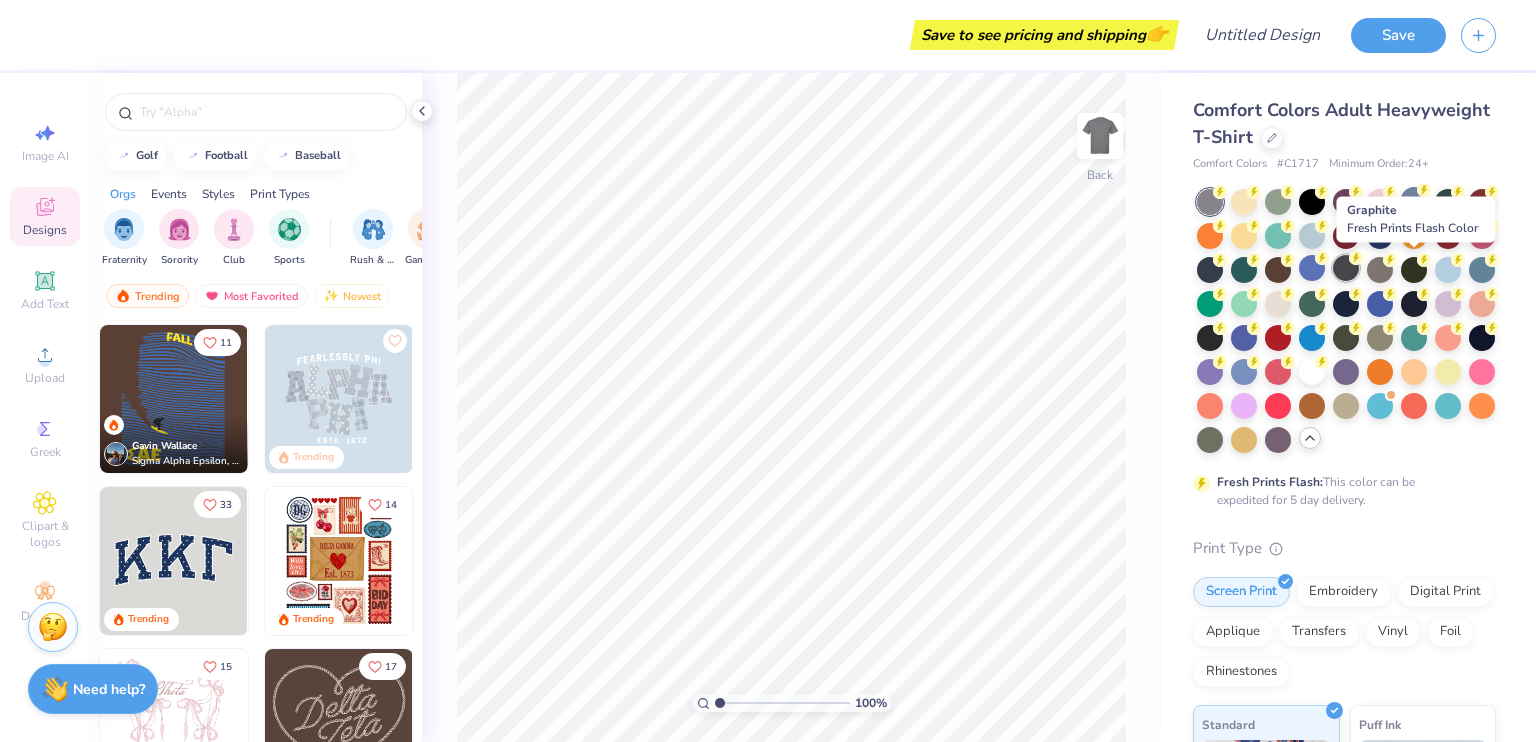 click at bounding box center [1346, 268] 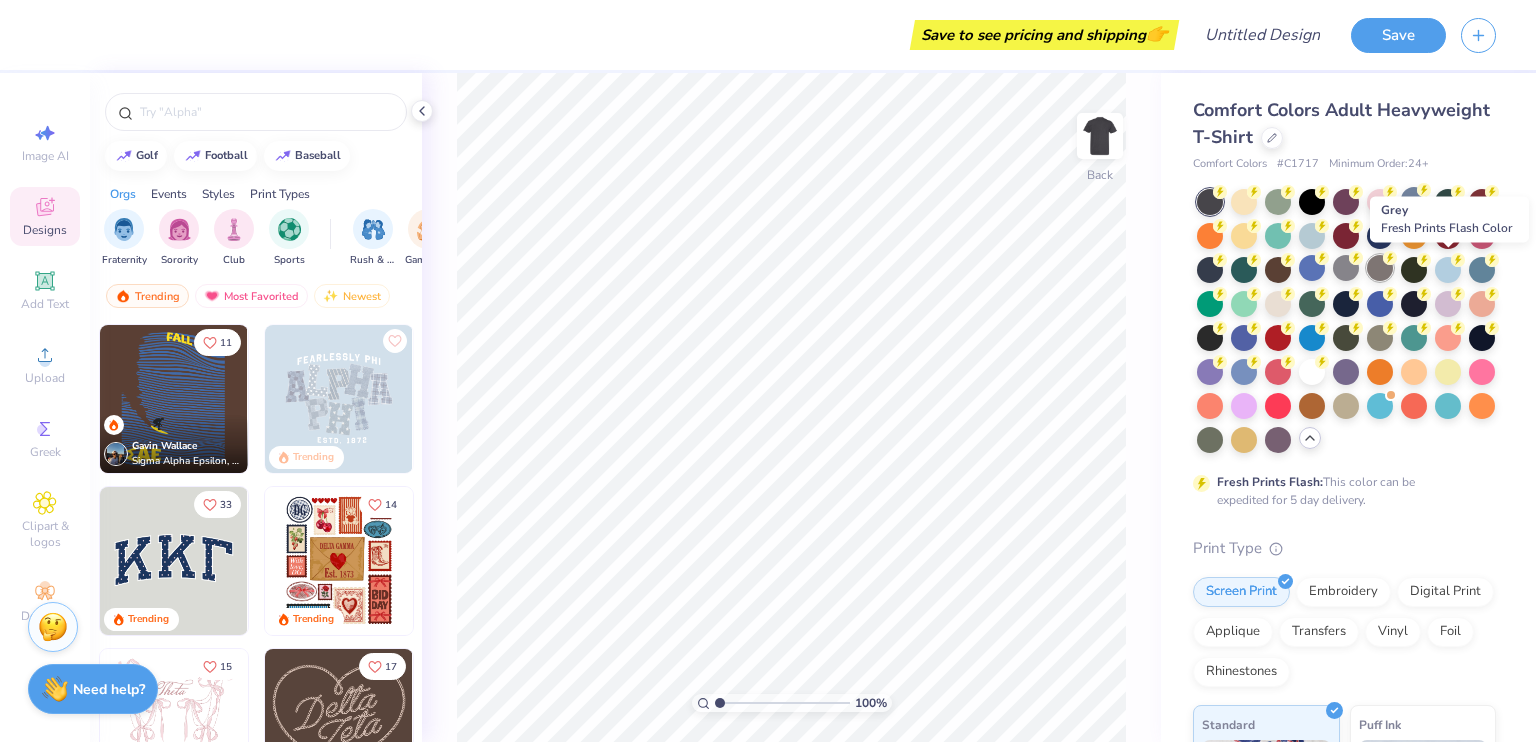 click at bounding box center (1380, 268) 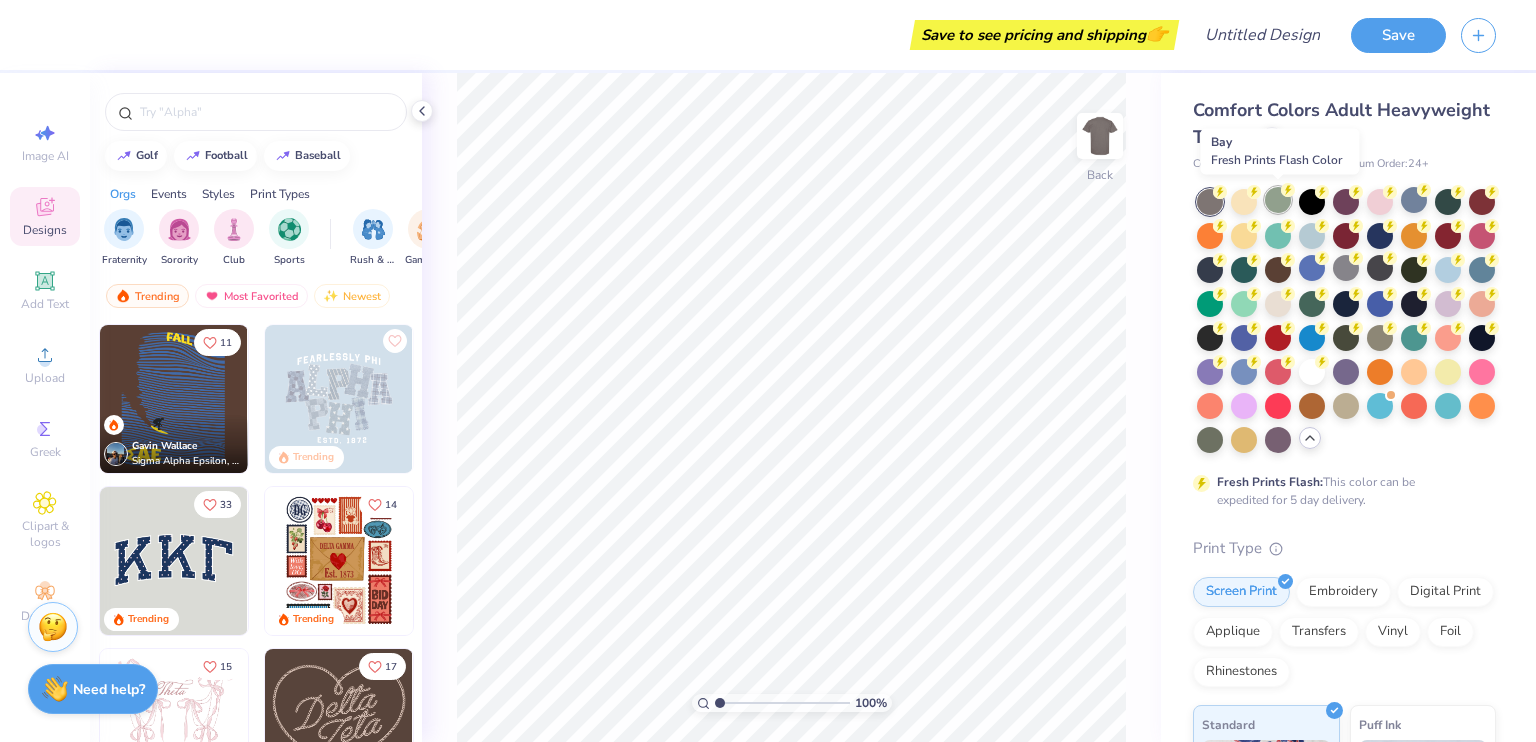 click at bounding box center (1278, 200) 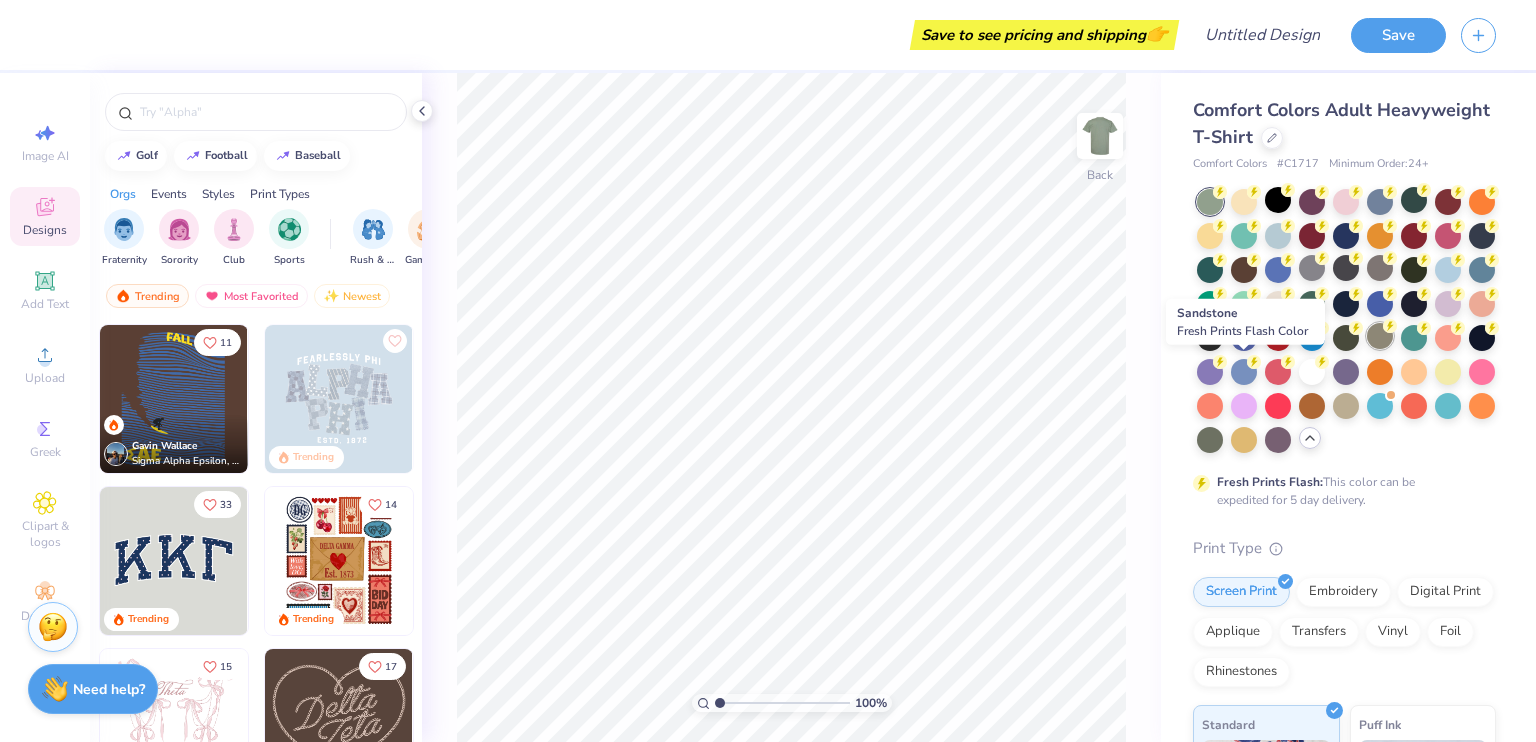 click at bounding box center [1380, 336] 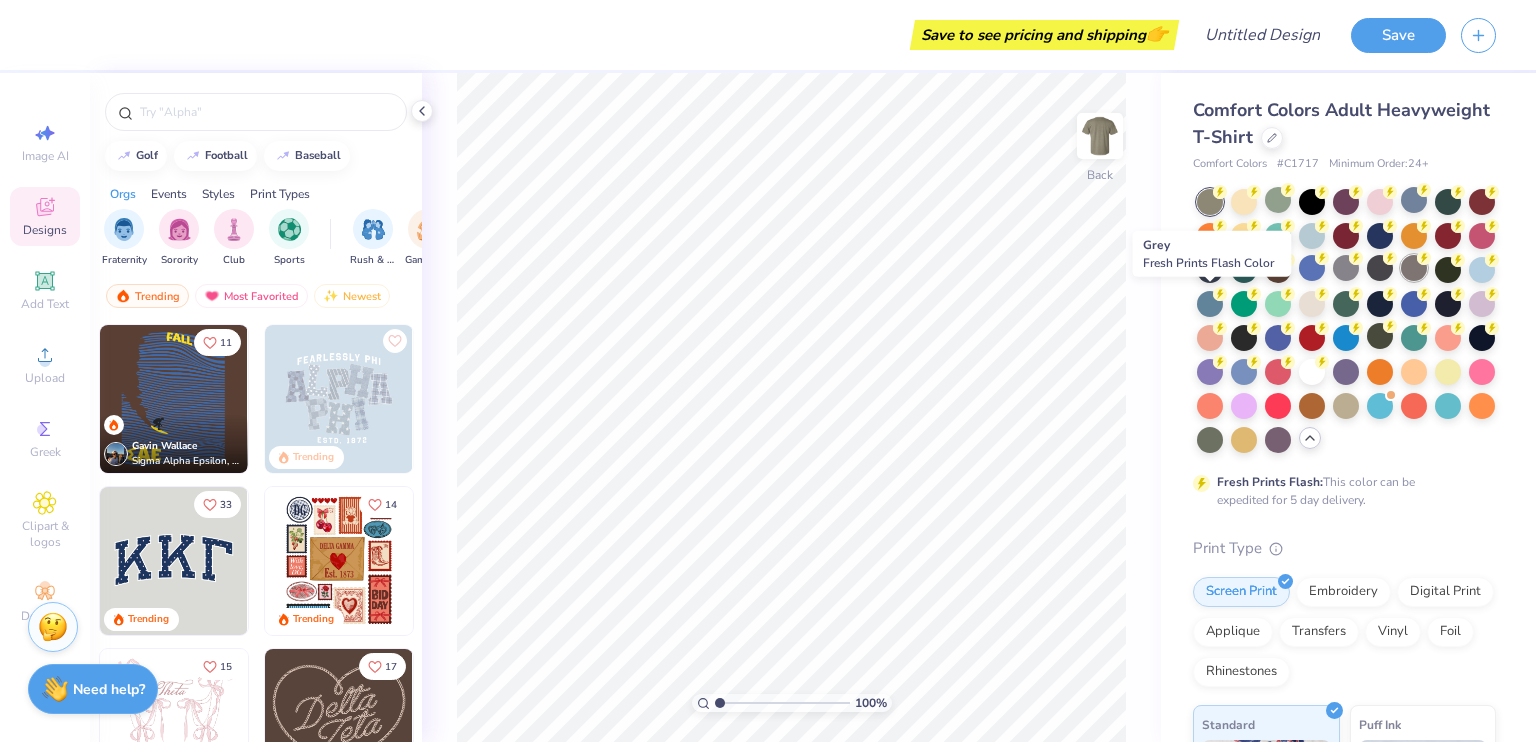 click at bounding box center (1414, 268) 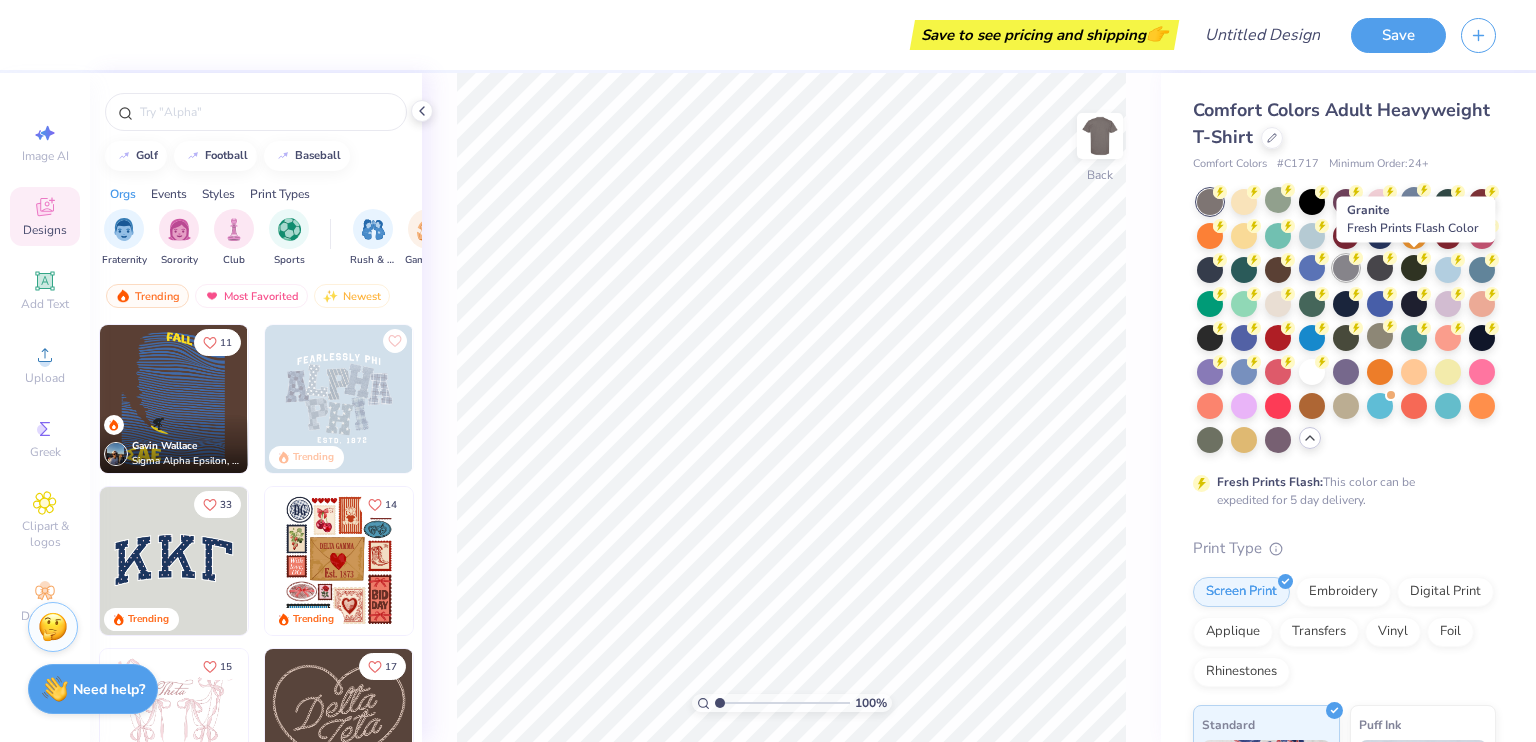 click at bounding box center (1346, 268) 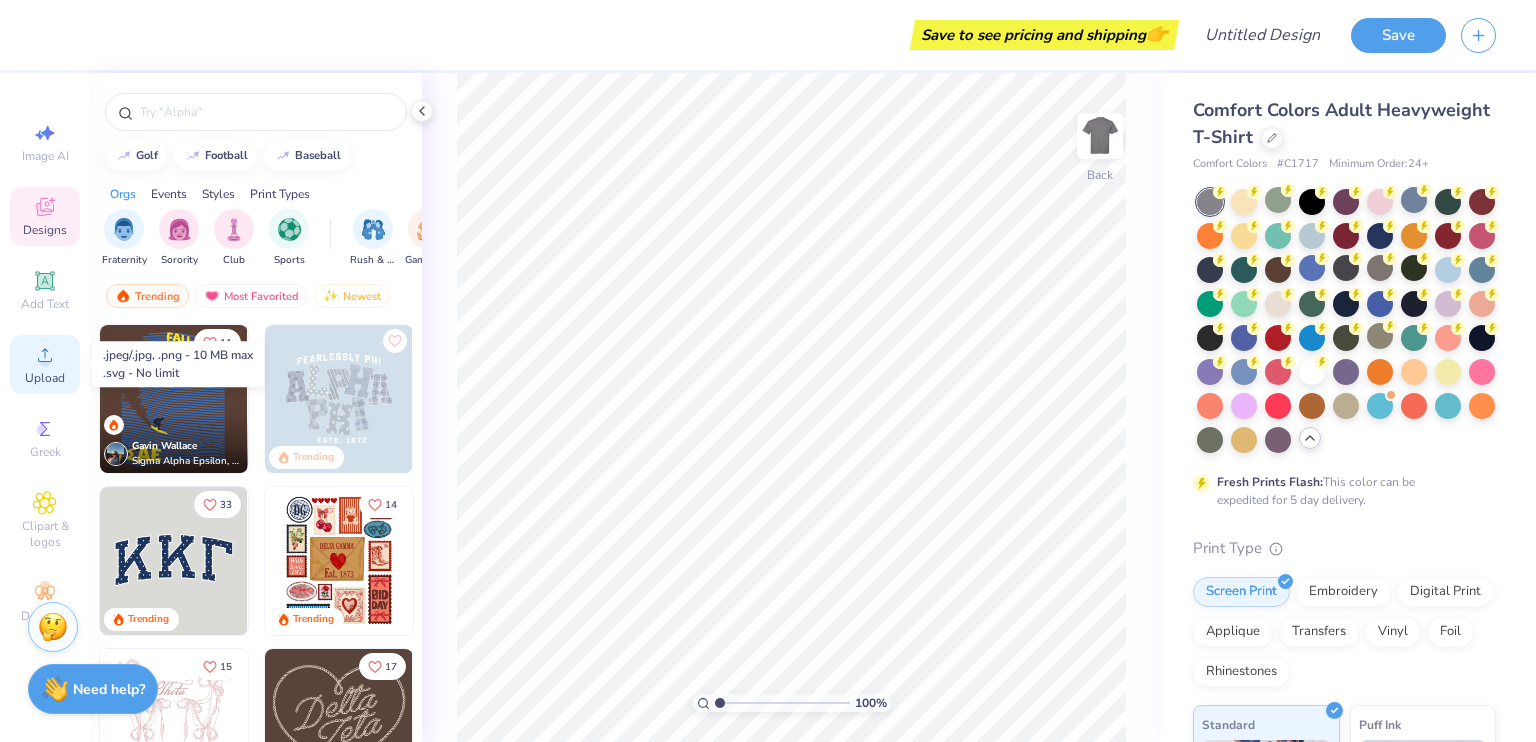 click on "Upload" at bounding box center [45, 378] 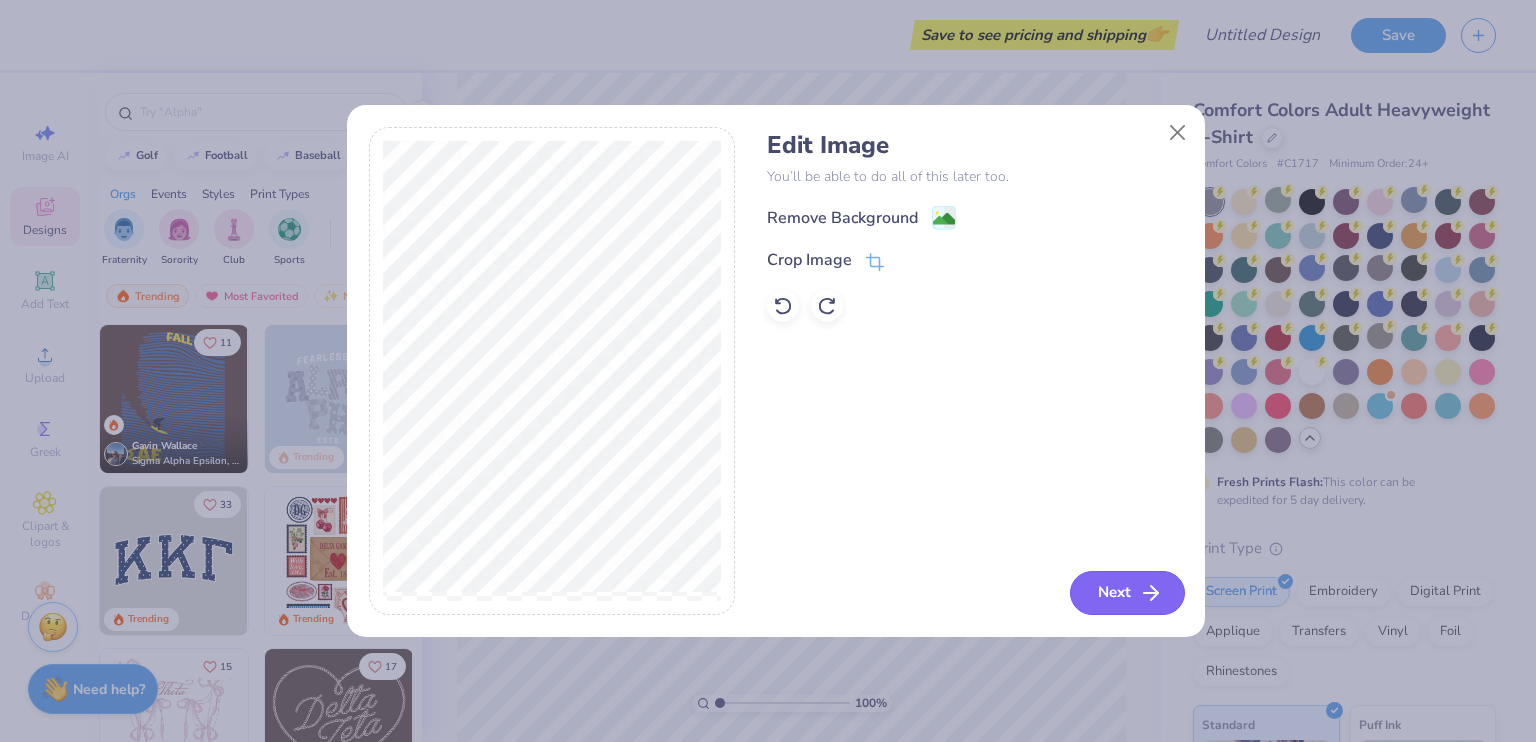 click on "Next" at bounding box center [1127, 593] 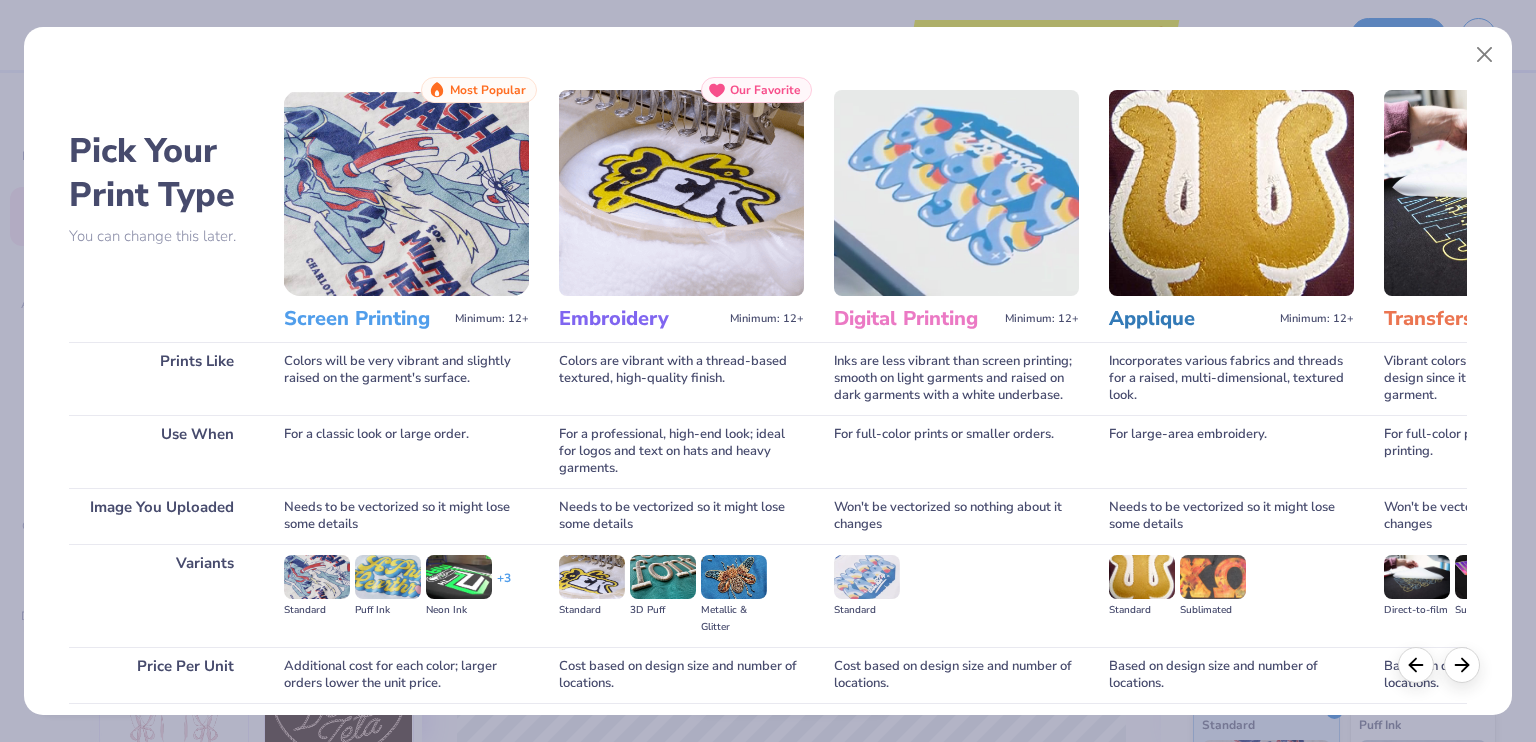 click at bounding box center [406, 193] 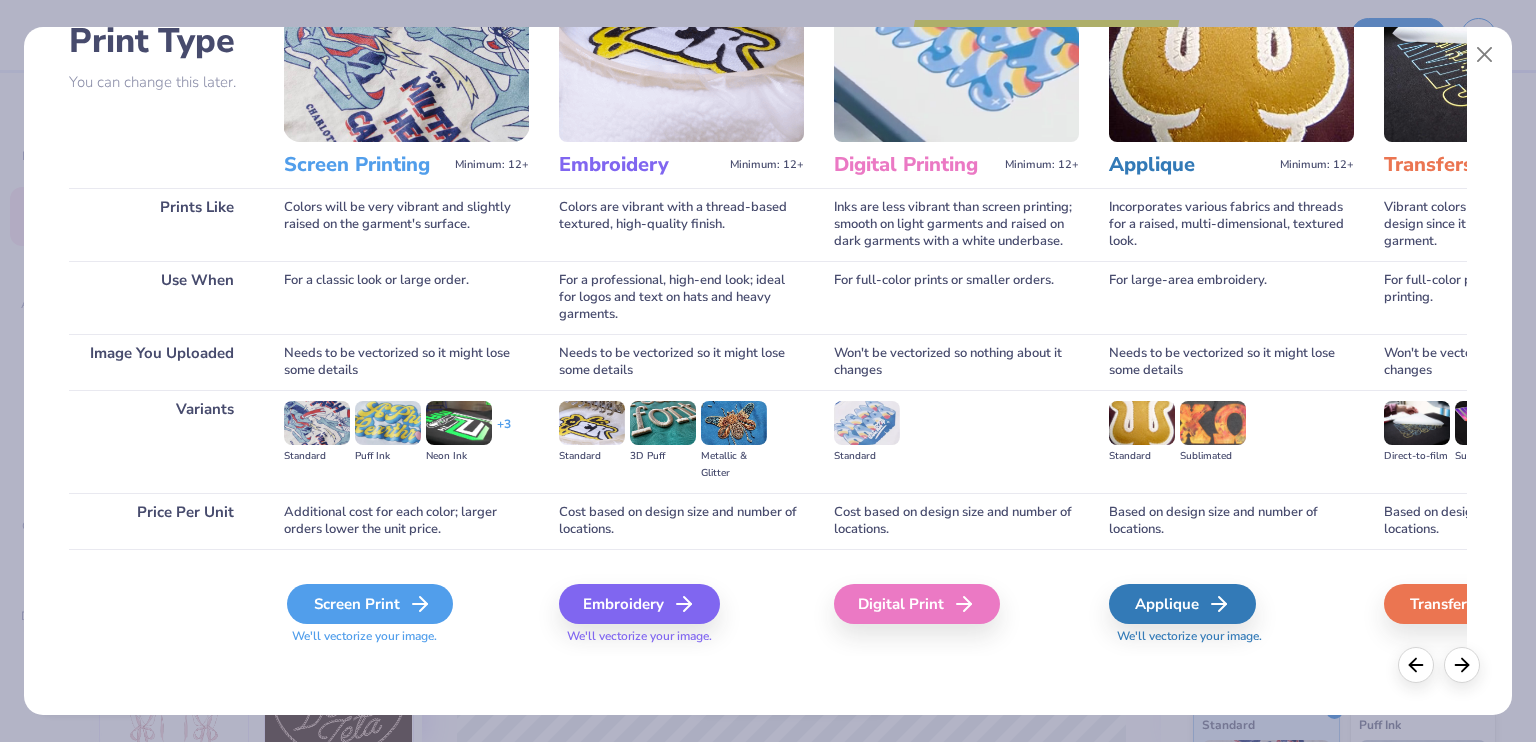 click on "Screen Print" at bounding box center [370, 604] 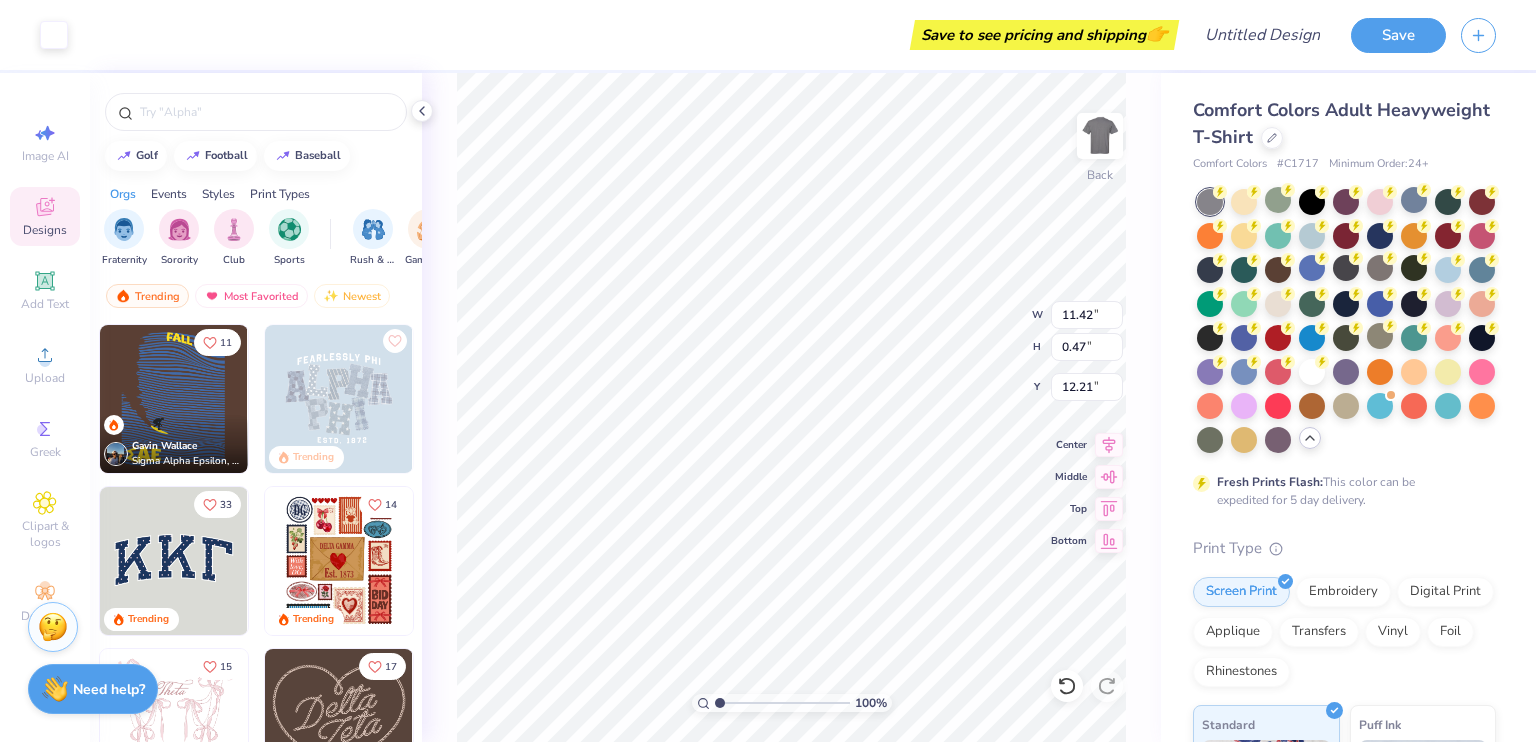 type on "11.42" 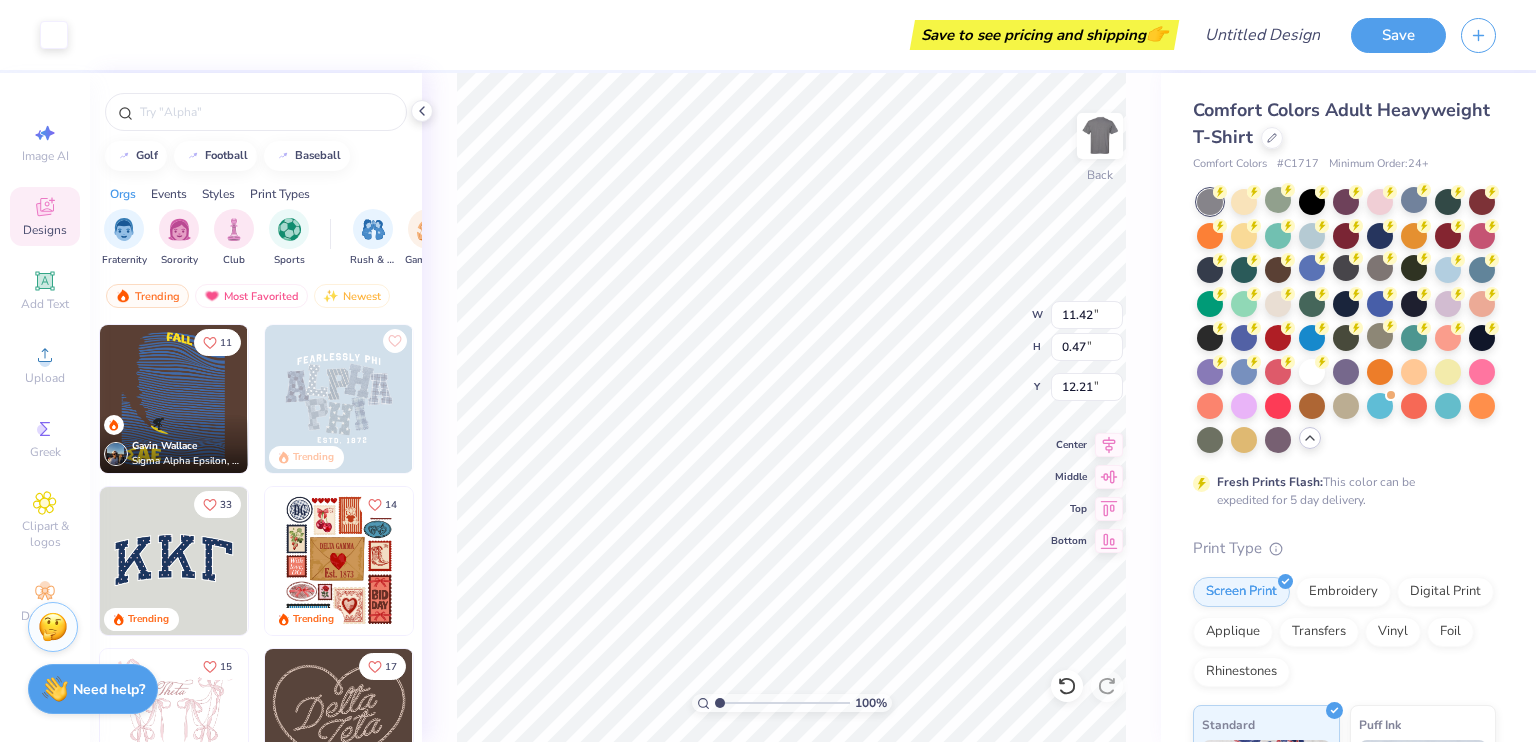 type on "0.47" 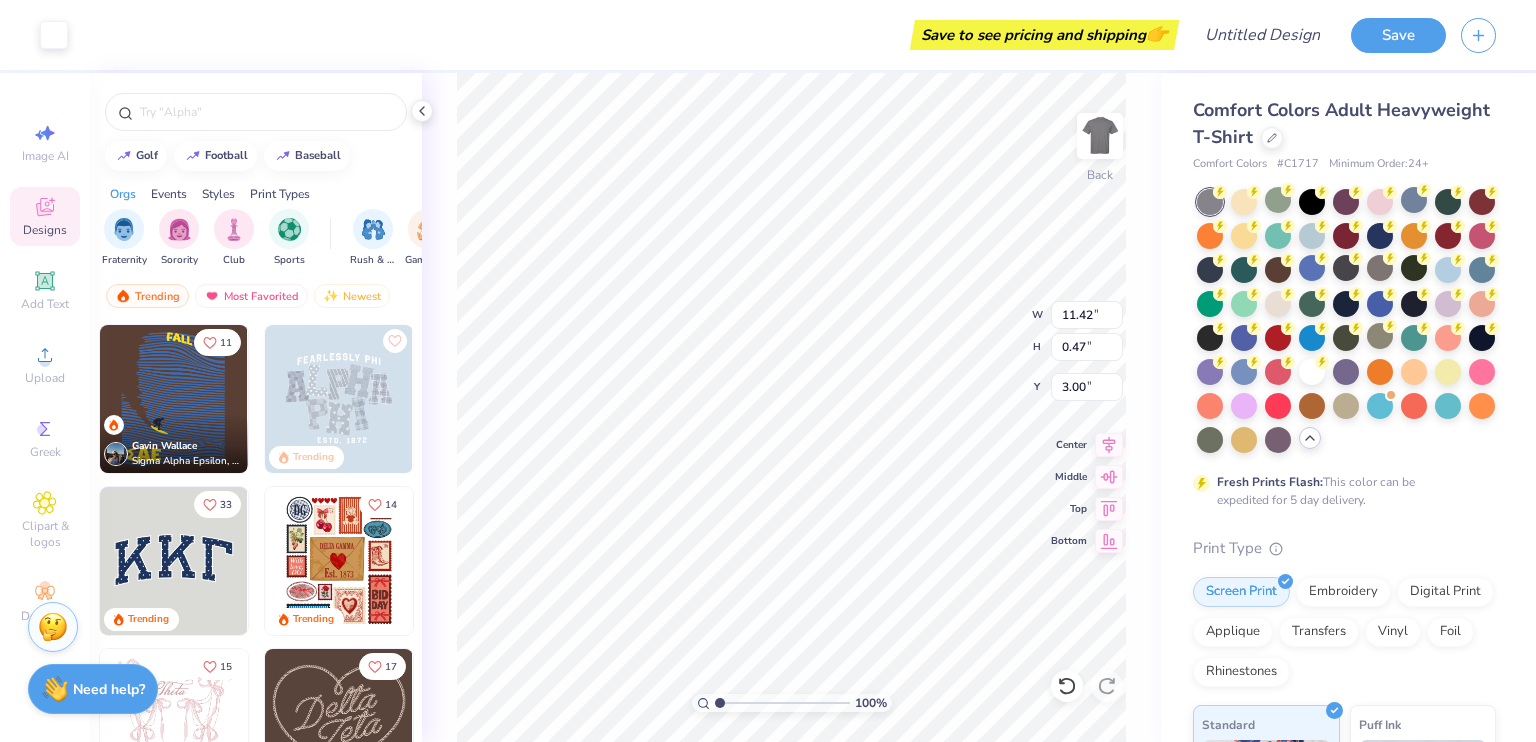 type on "3.00" 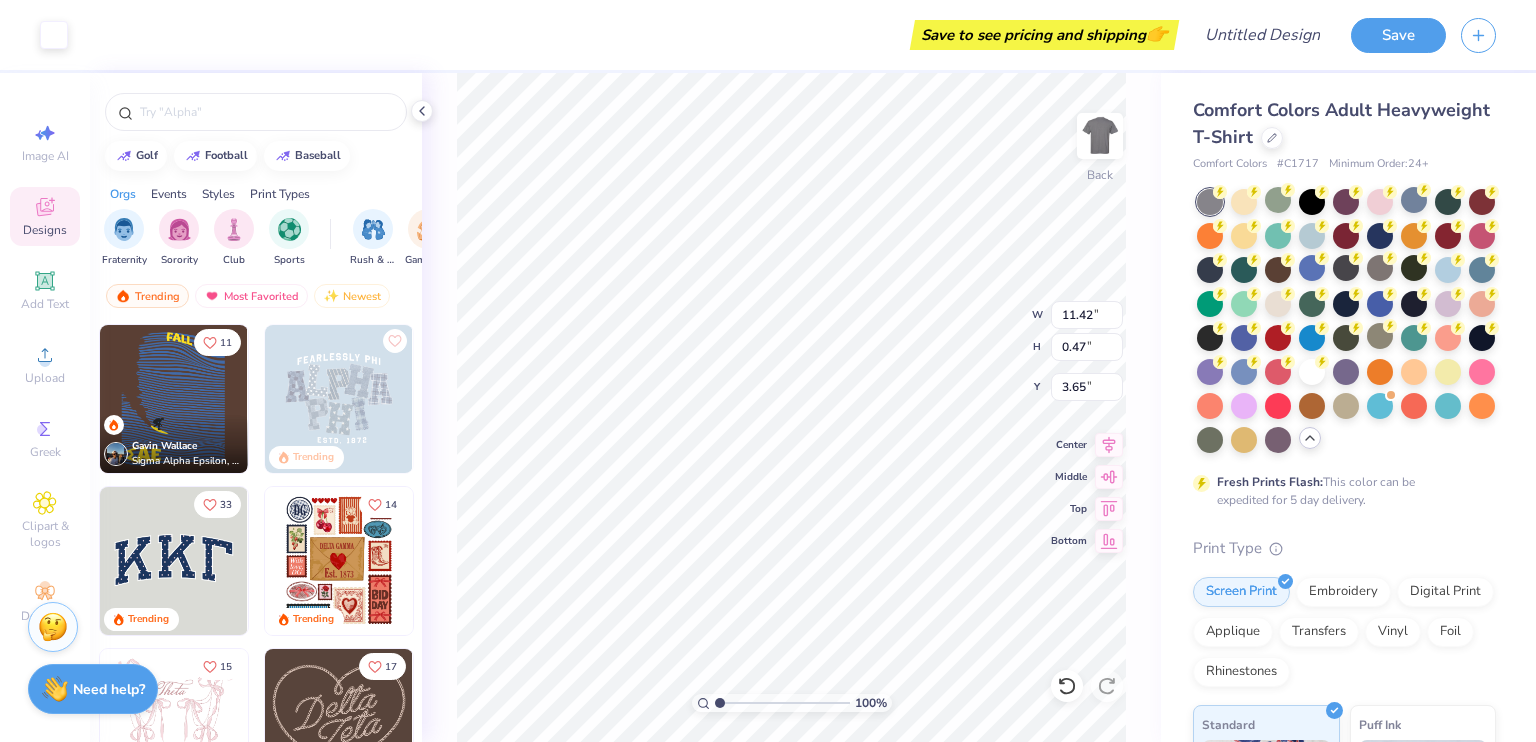 type on "3.65" 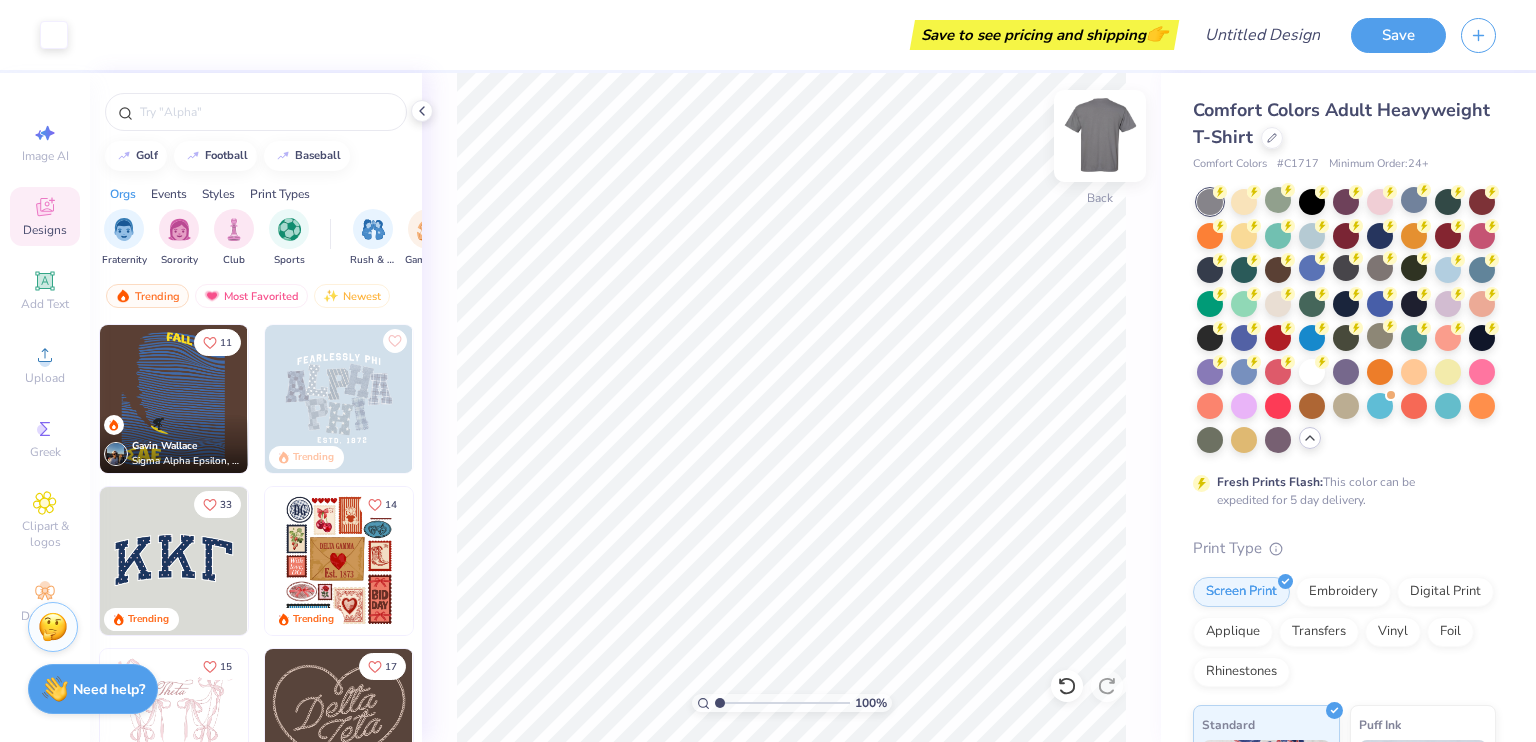 click at bounding box center [1100, 136] 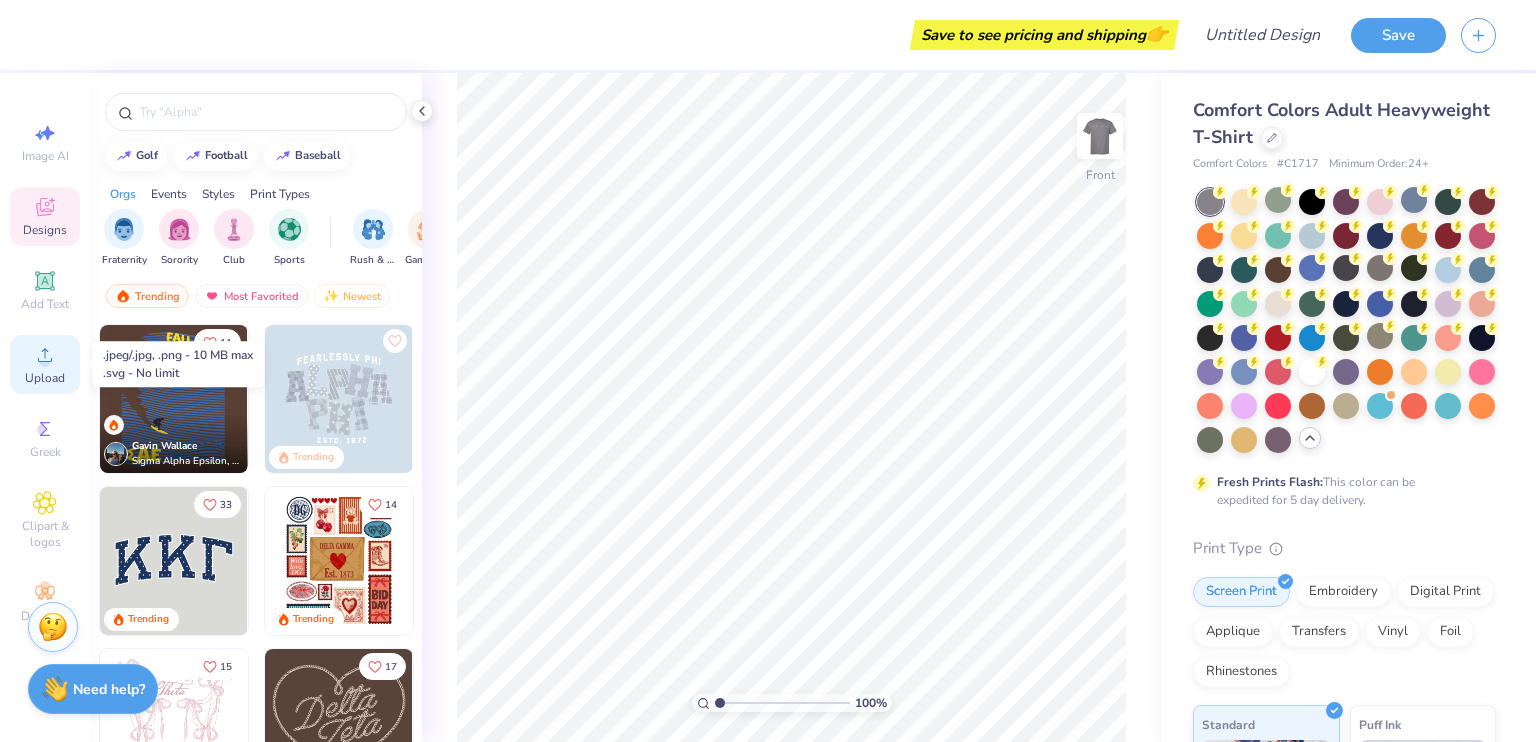 click on "Upload" at bounding box center [45, 378] 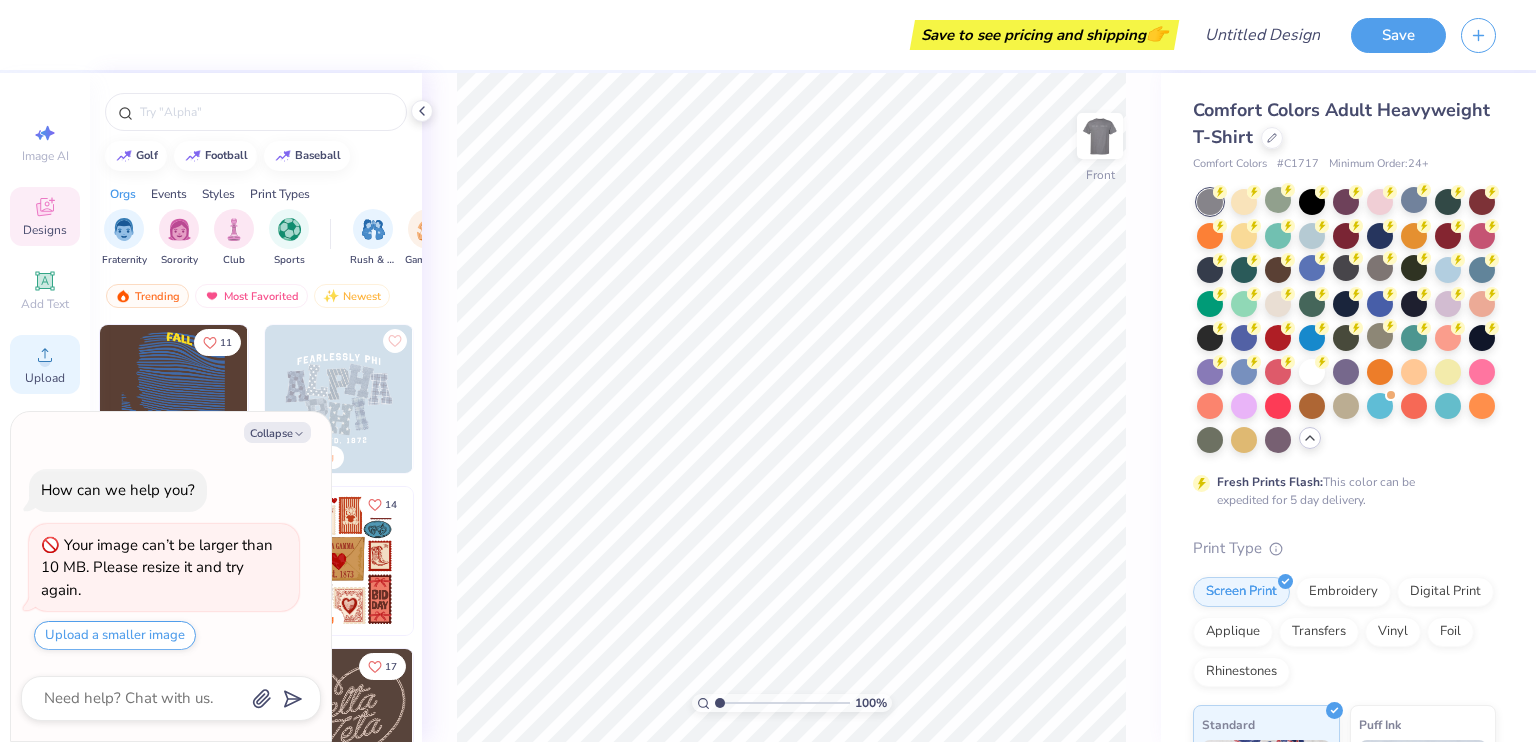 click on "Upload" at bounding box center (45, 378) 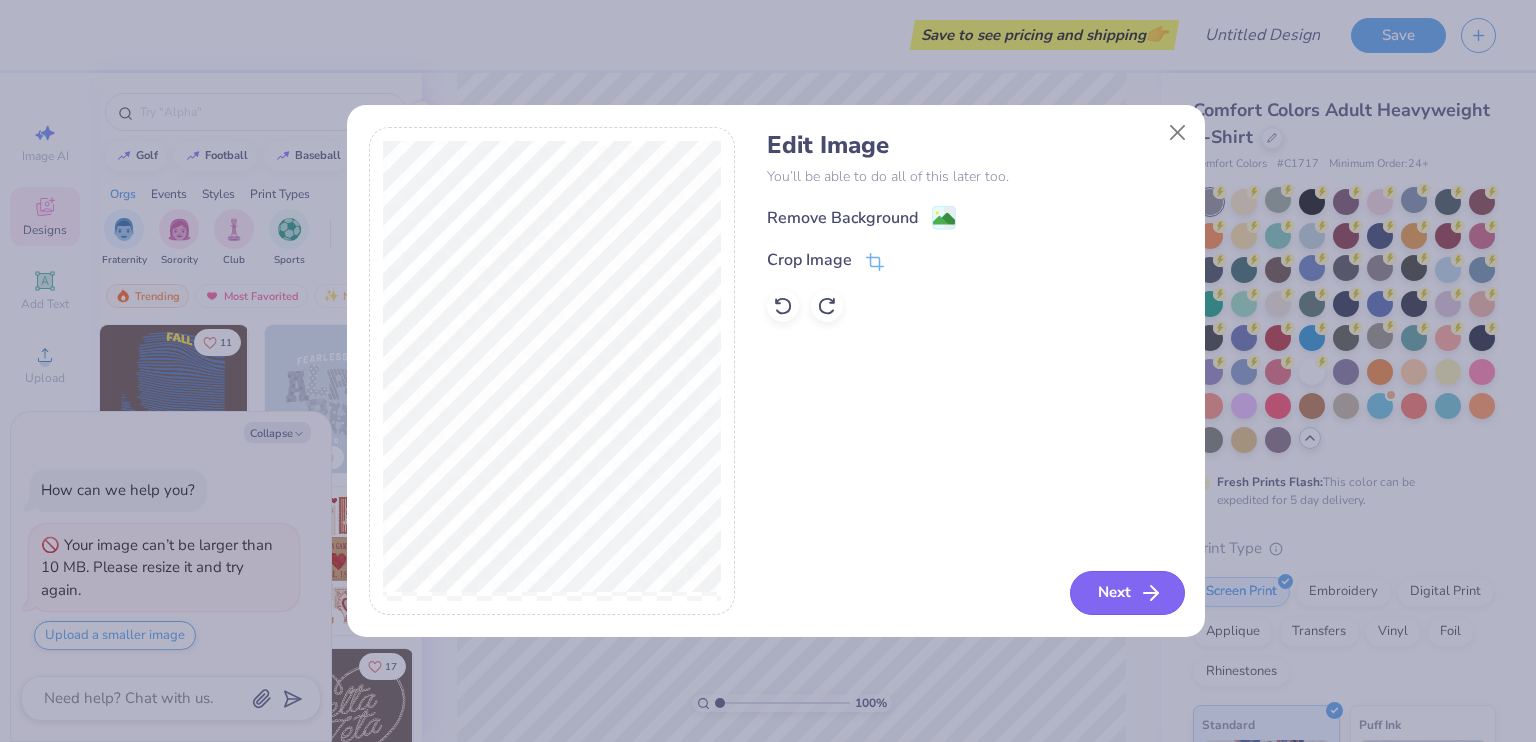 click on "Next" at bounding box center [1127, 593] 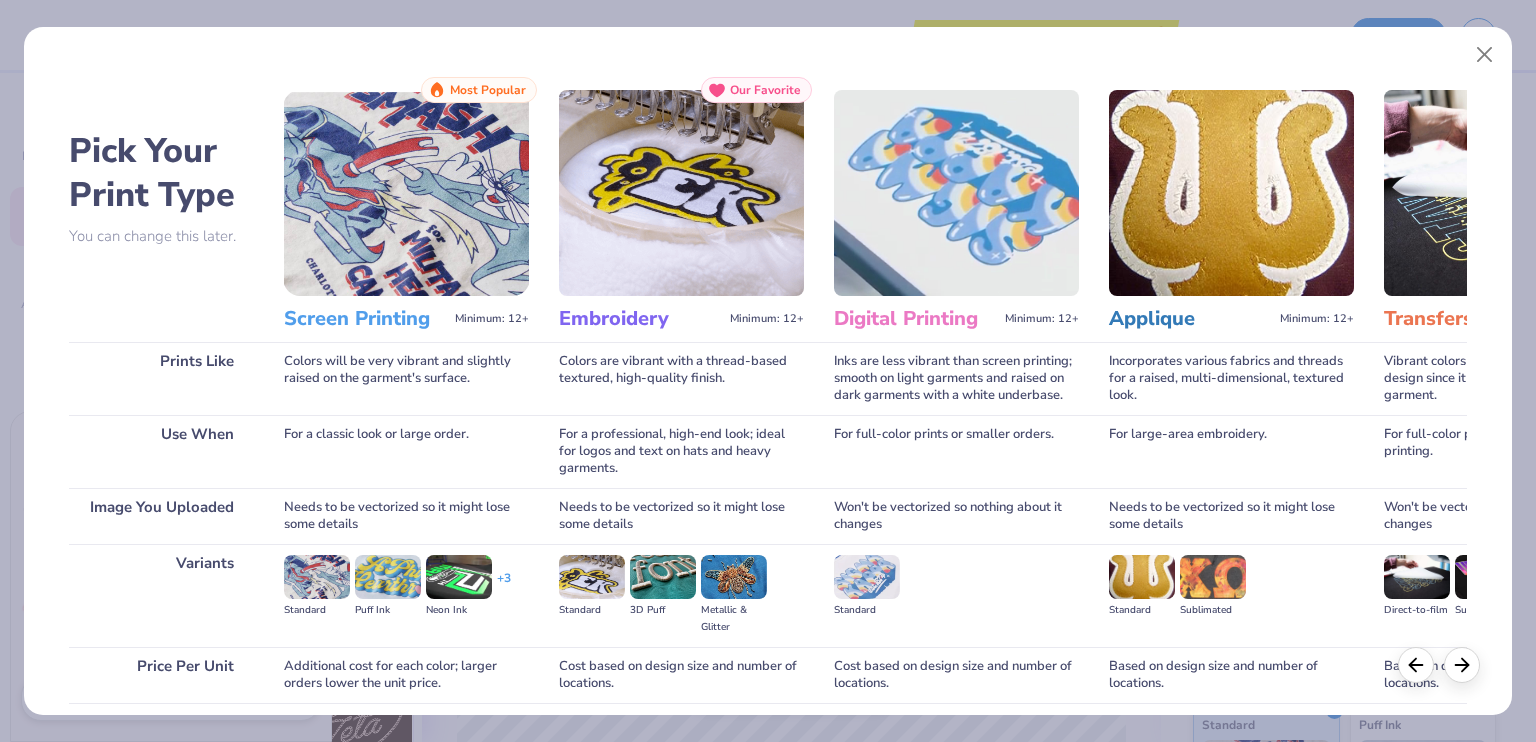 scroll, scrollTop: 154, scrollLeft: 0, axis: vertical 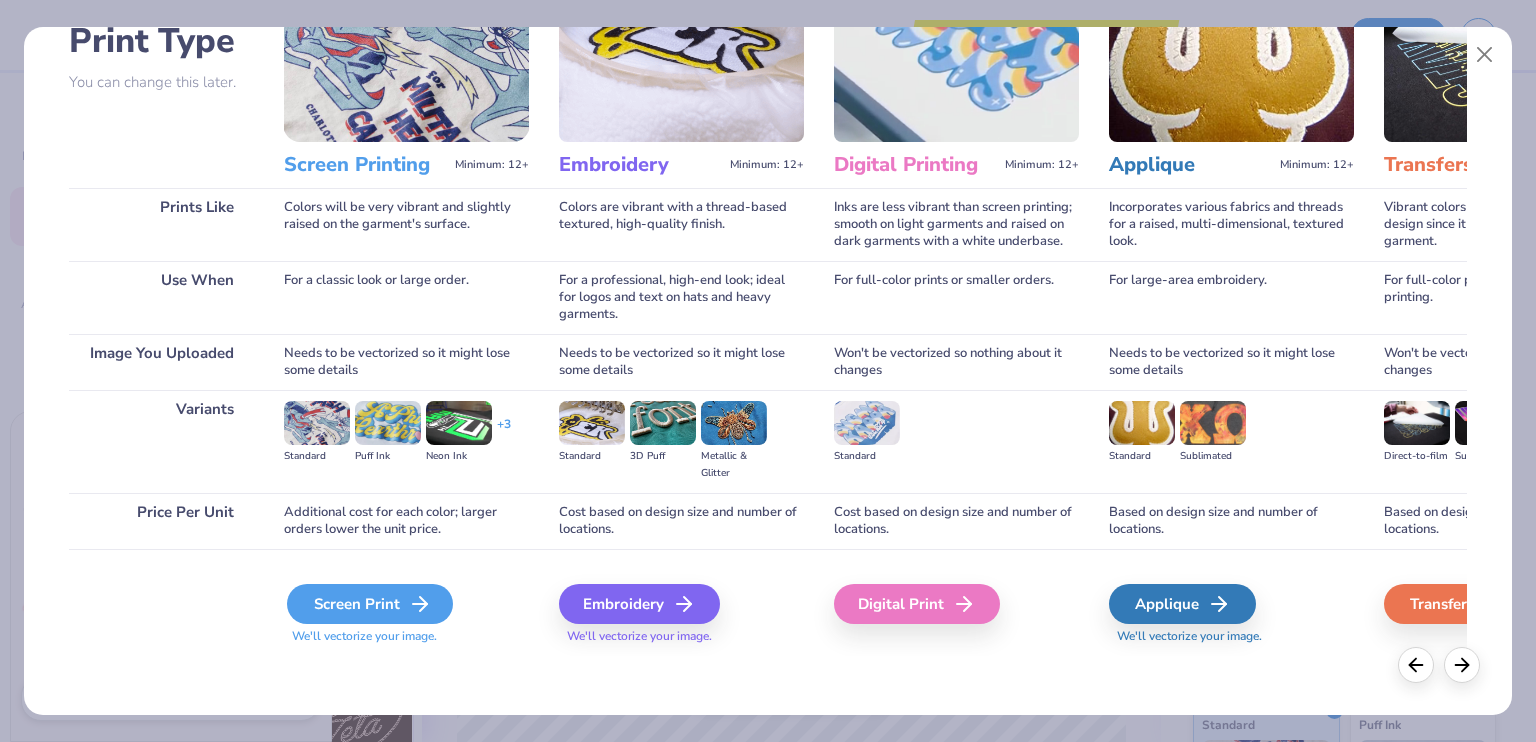 click on "Screen Print" at bounding box center (370, 604) 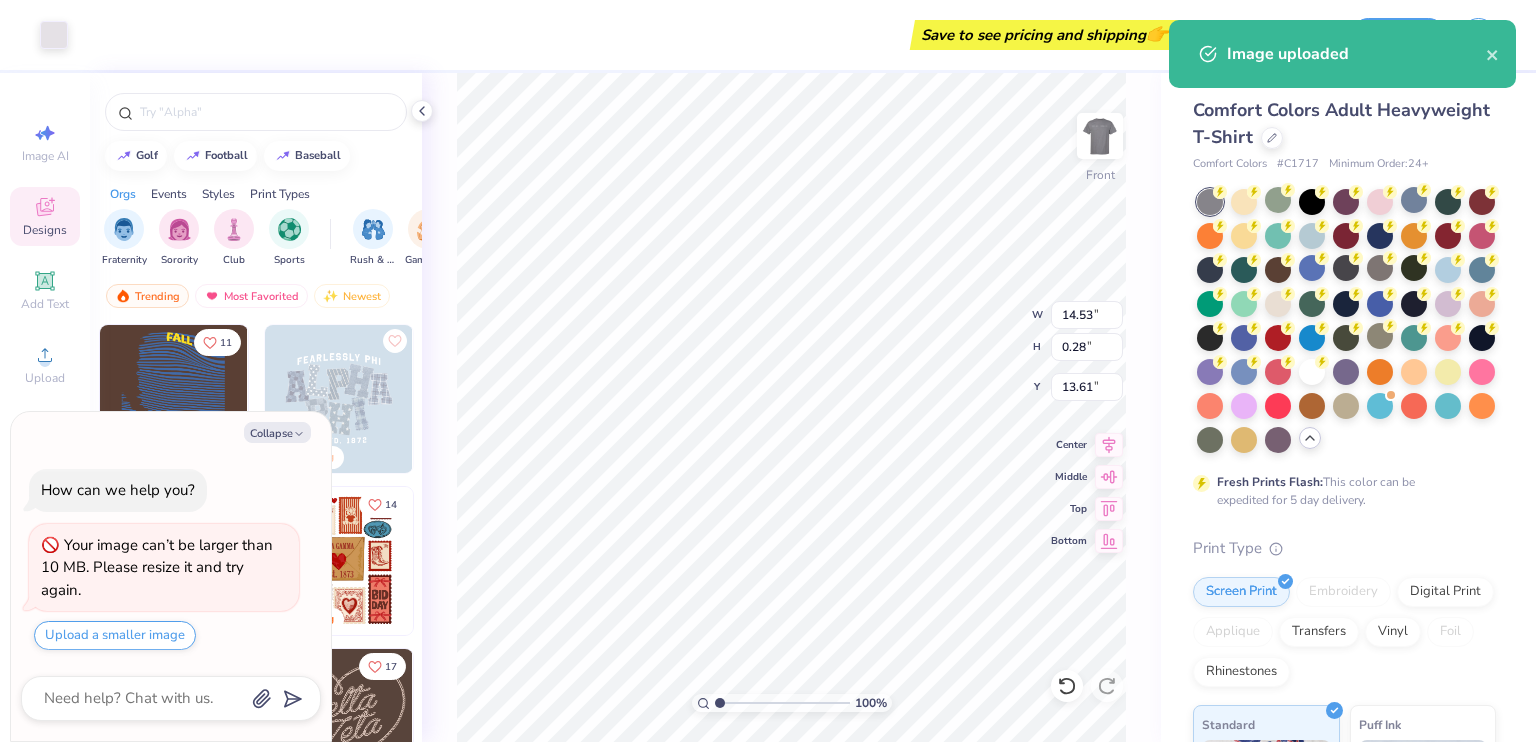 type on "x" 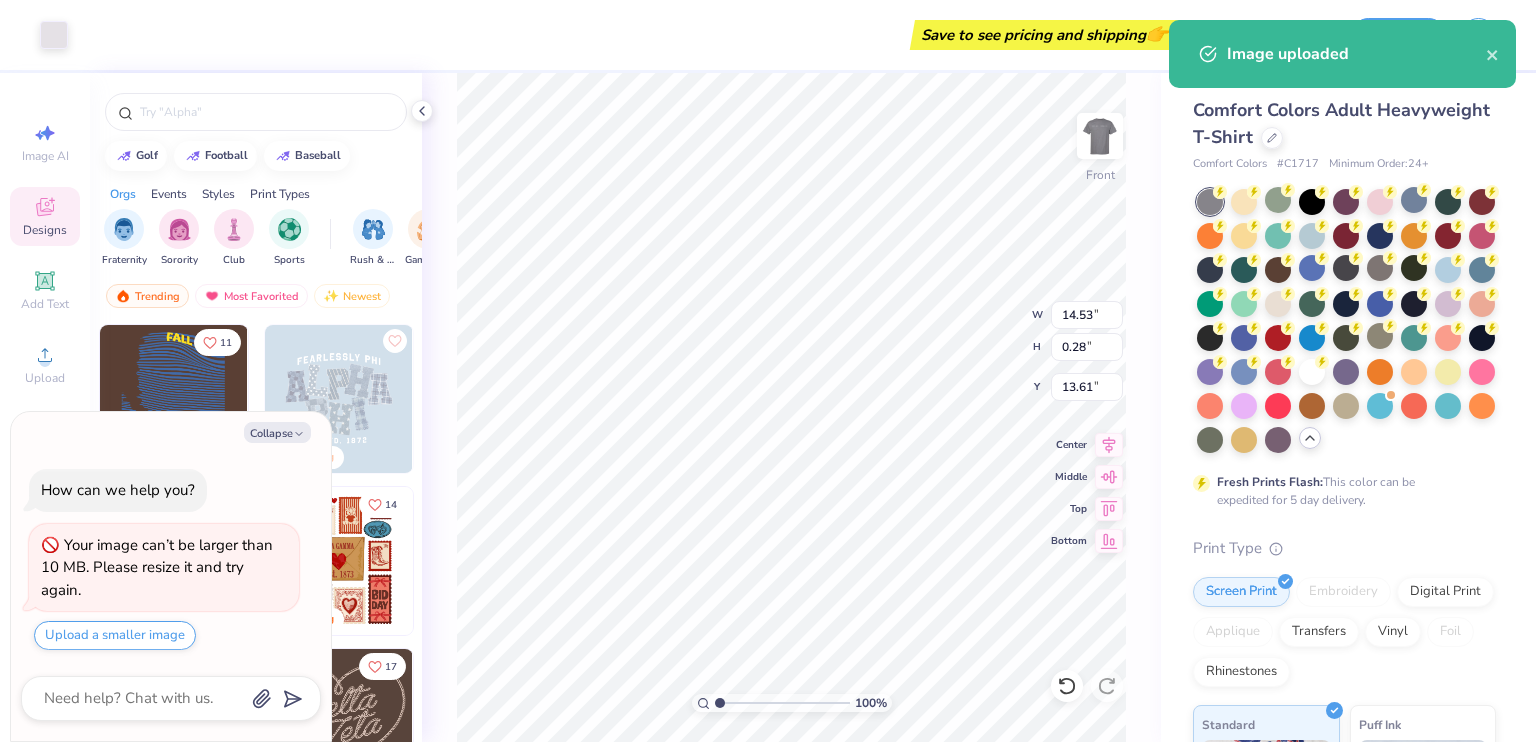 type on "13.60" 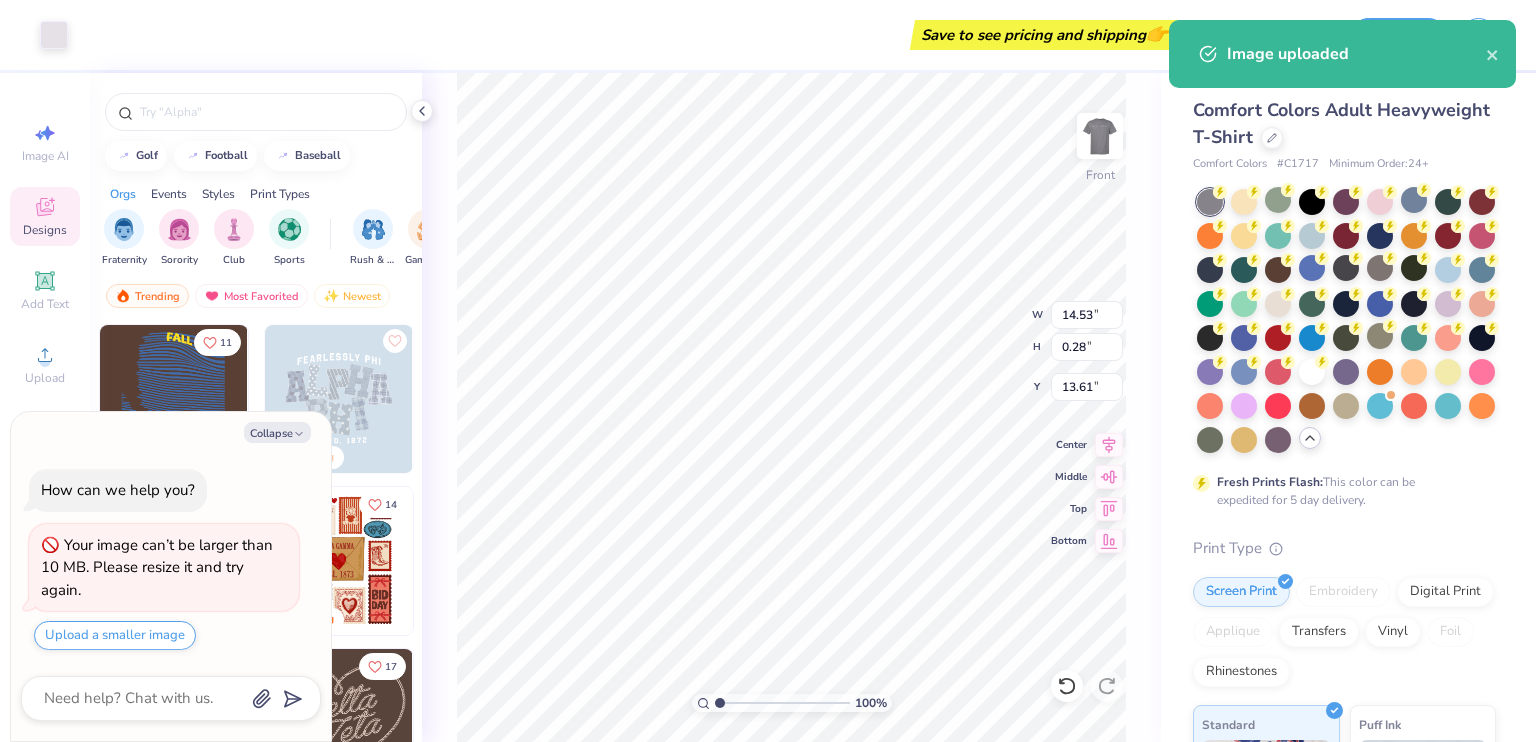 type on "0.26" 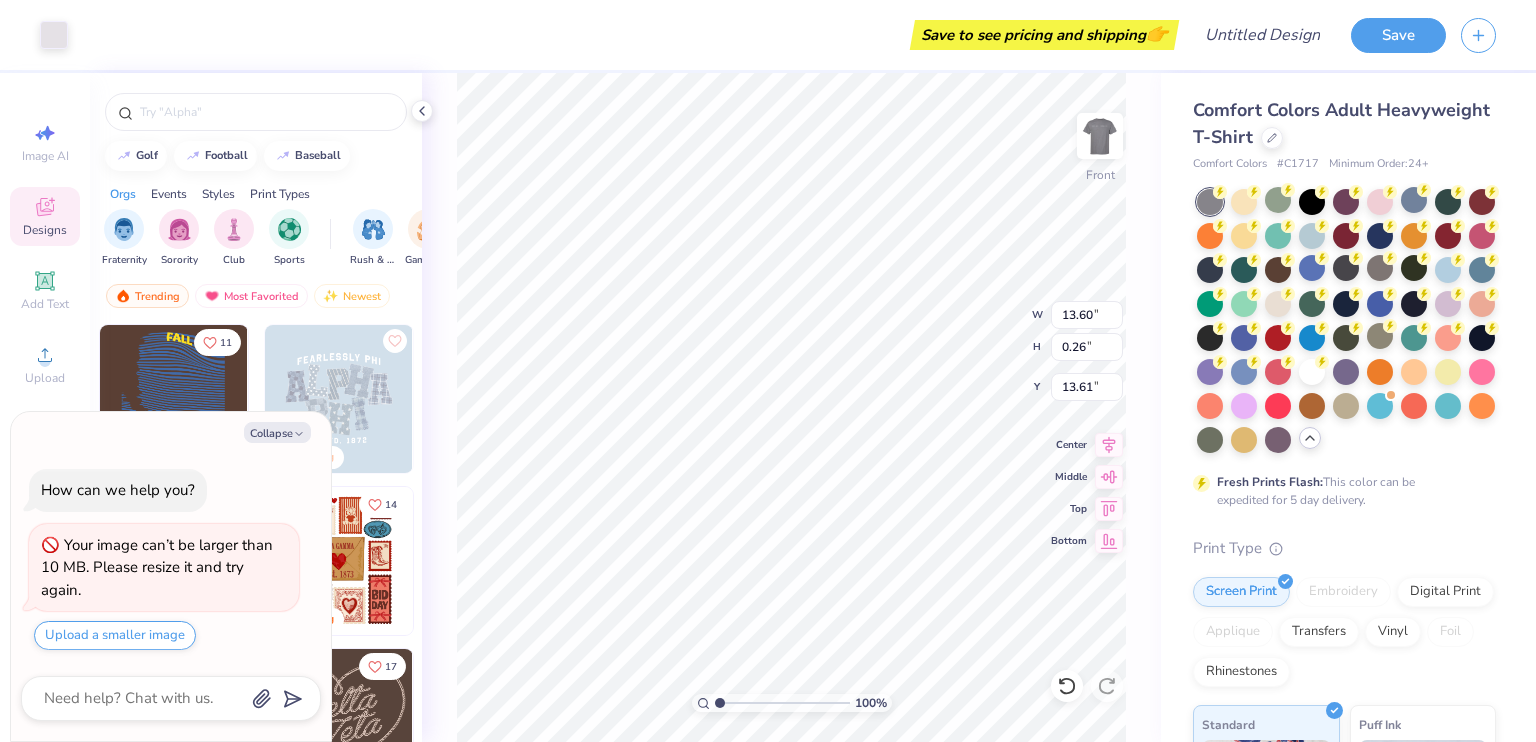 type on "x" 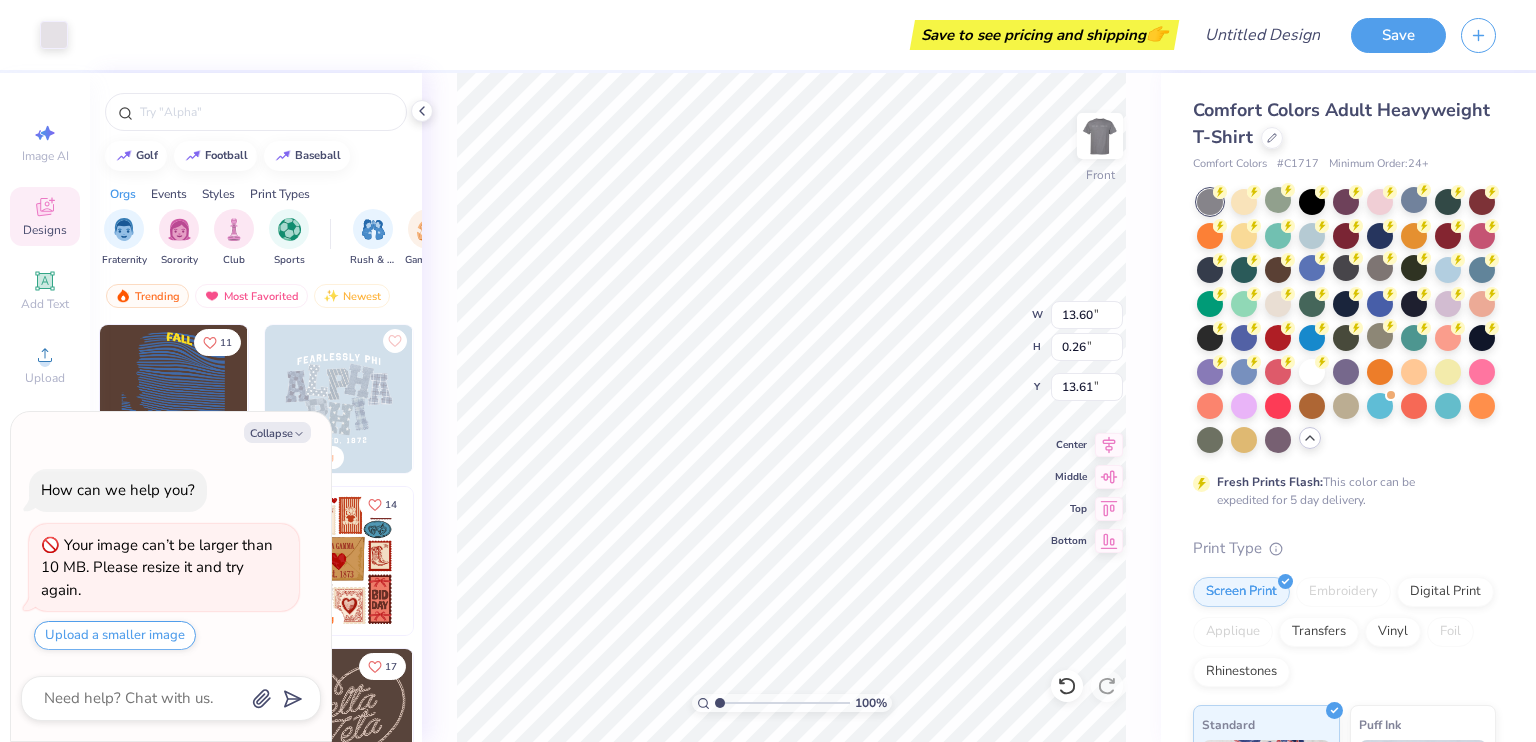 type on "3.97" 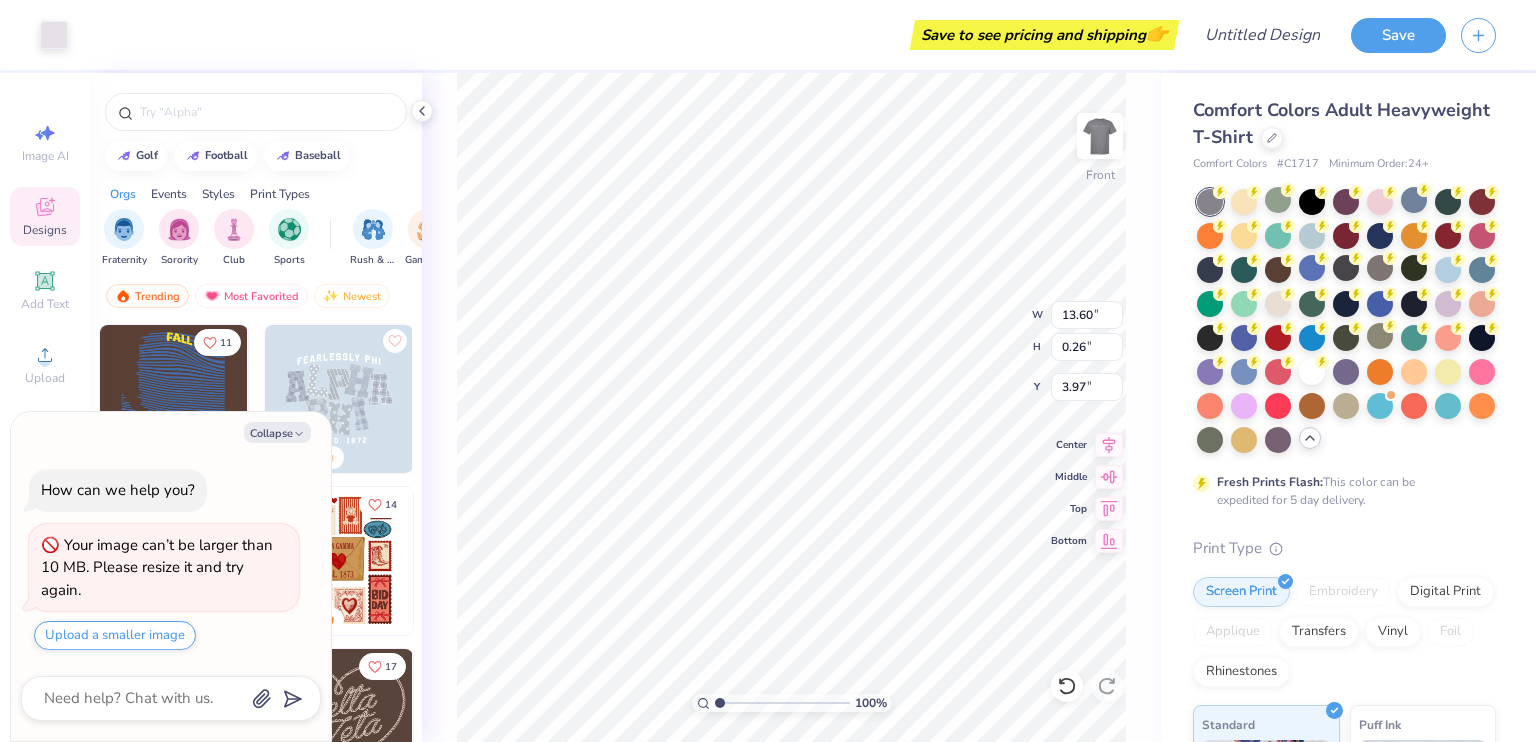 click on "100  % Front W 13.60 13.60 " H 0.26 0.26 " Y 3.97 3.97 " Center Middle Top Bottom" at bounding box center [791, 407] 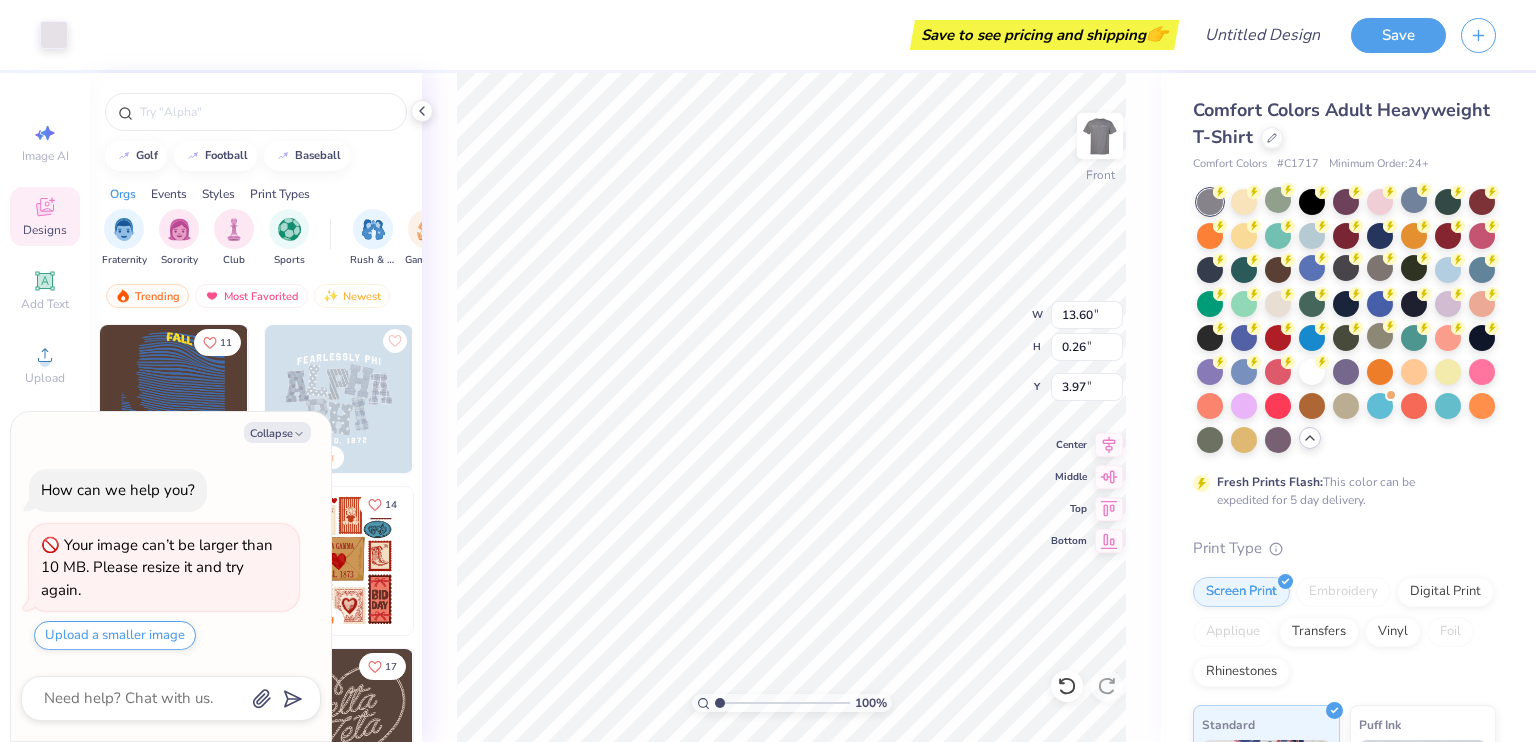 type on "x" 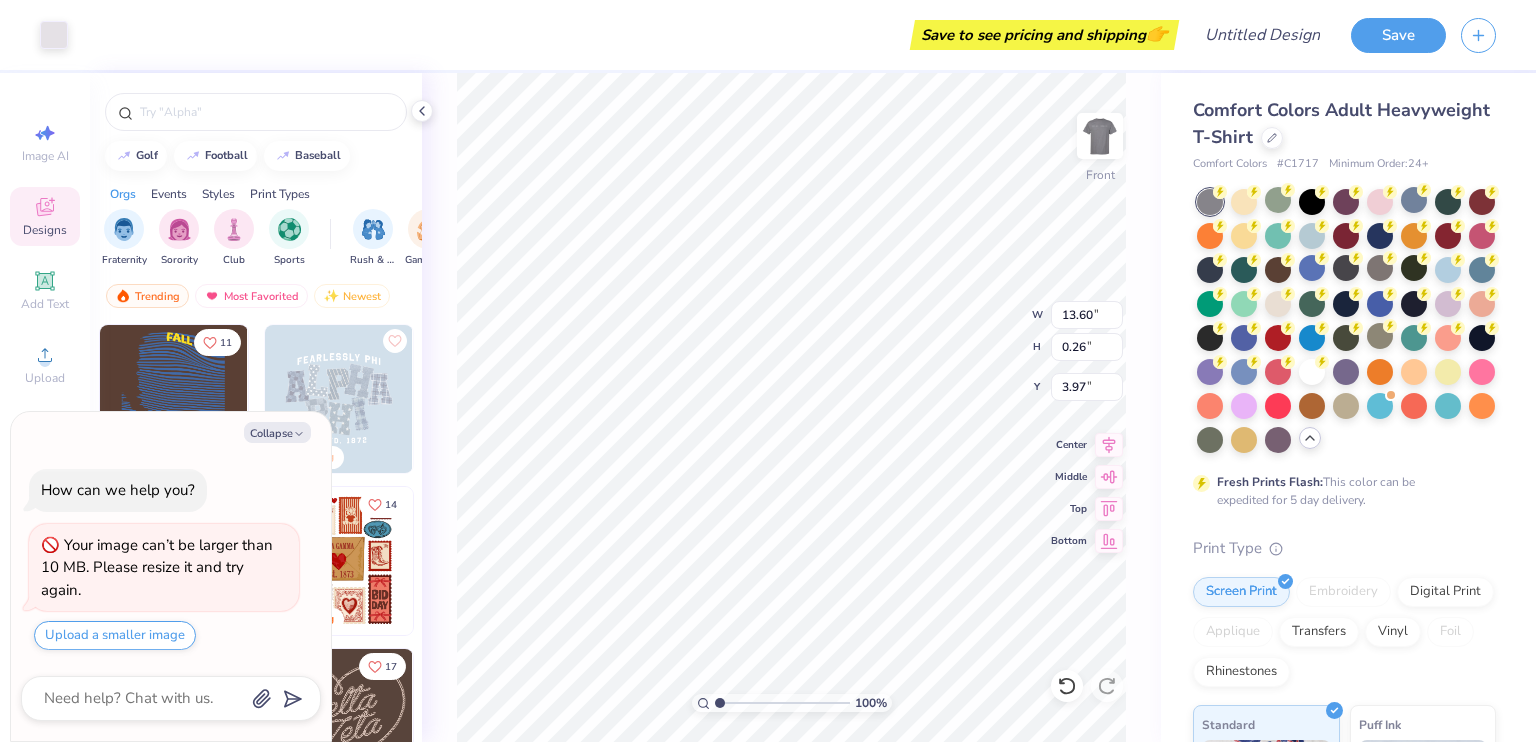 type on "12.38" 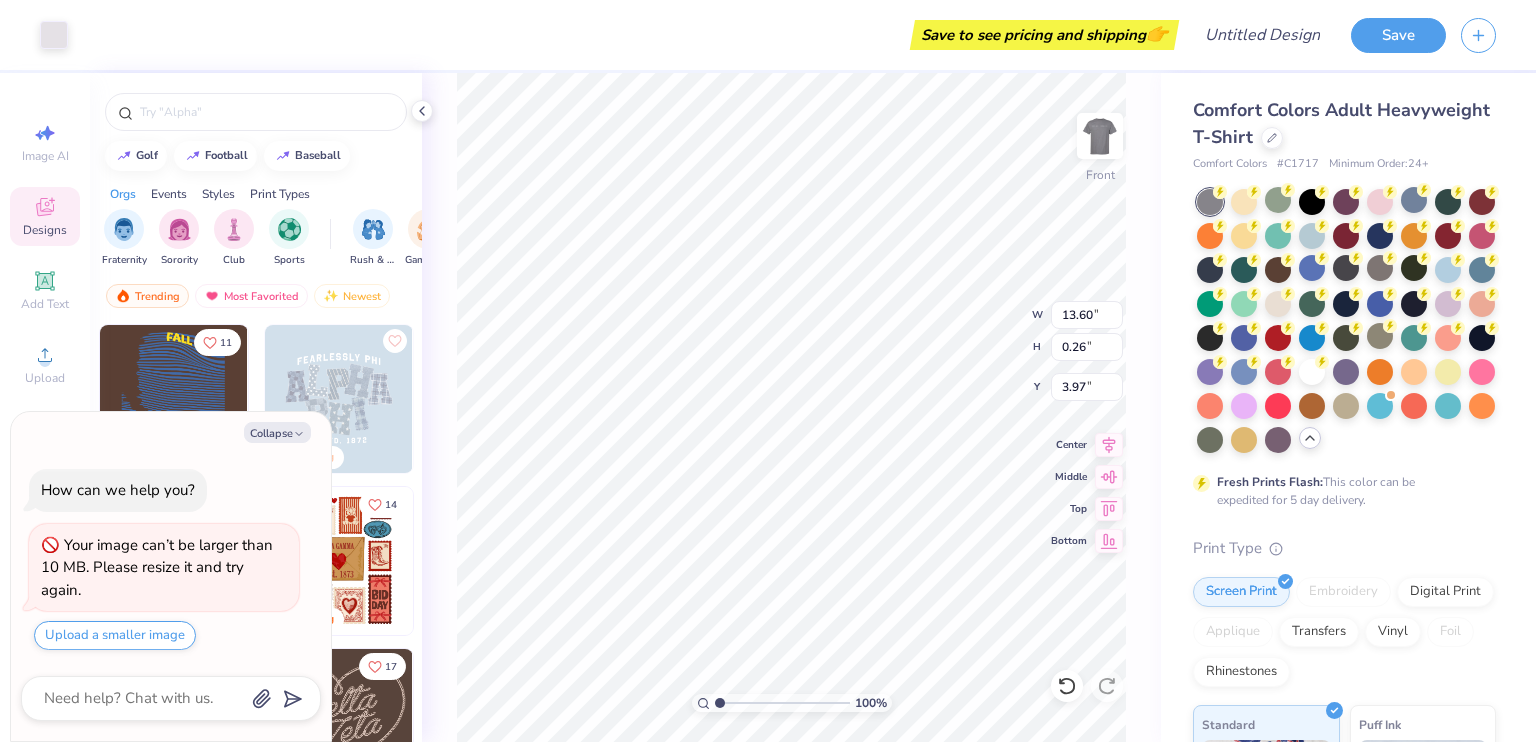 type on "0.24" 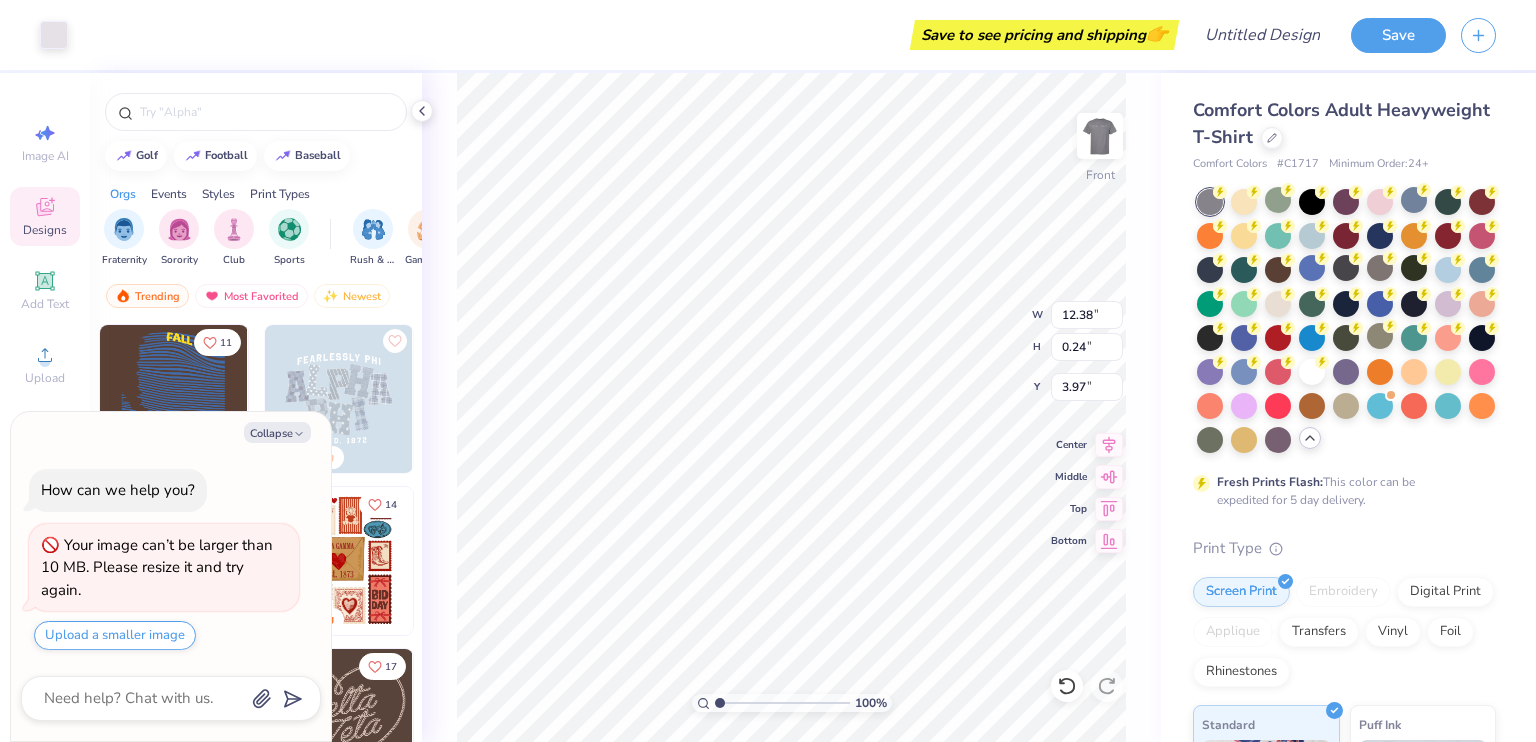 type on "x" 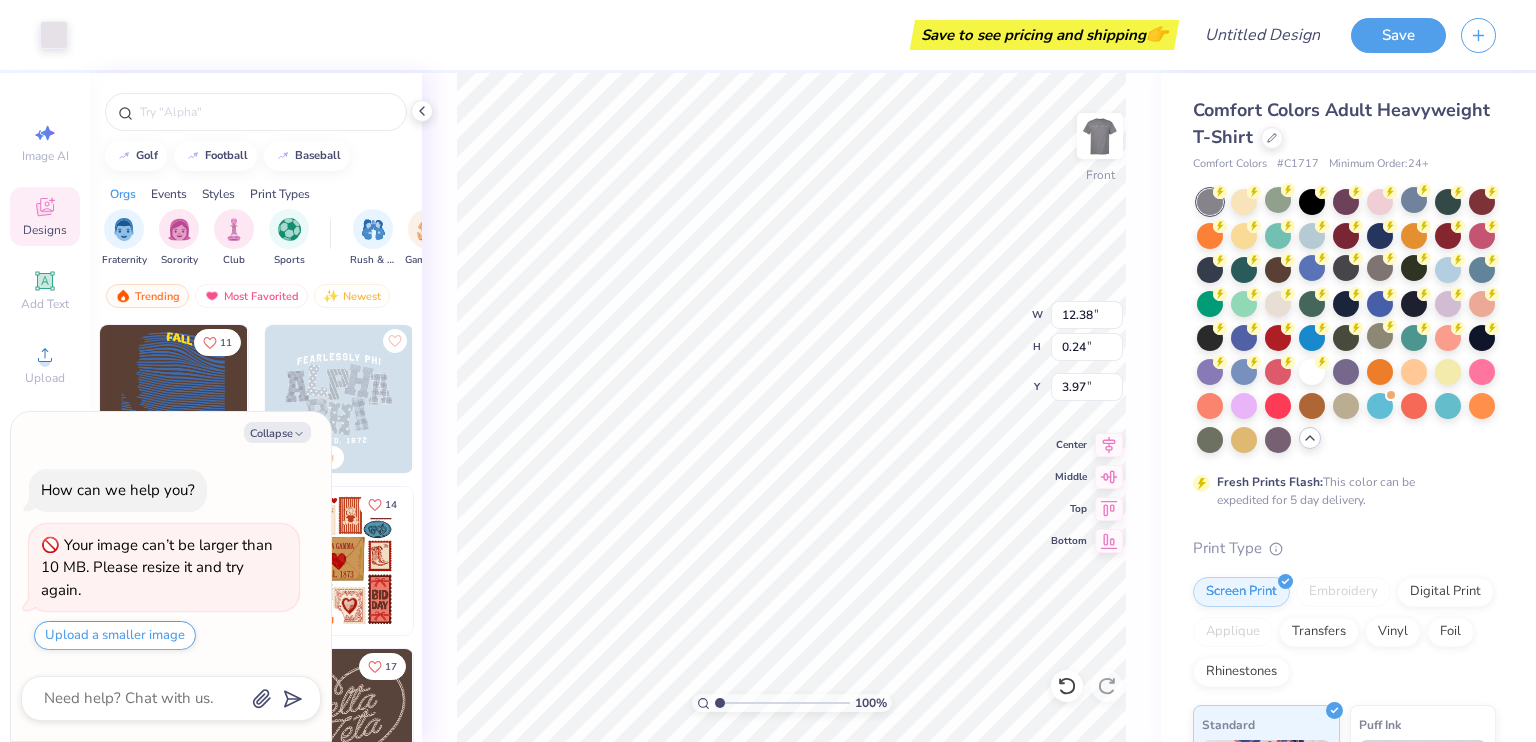 type on "4.01" 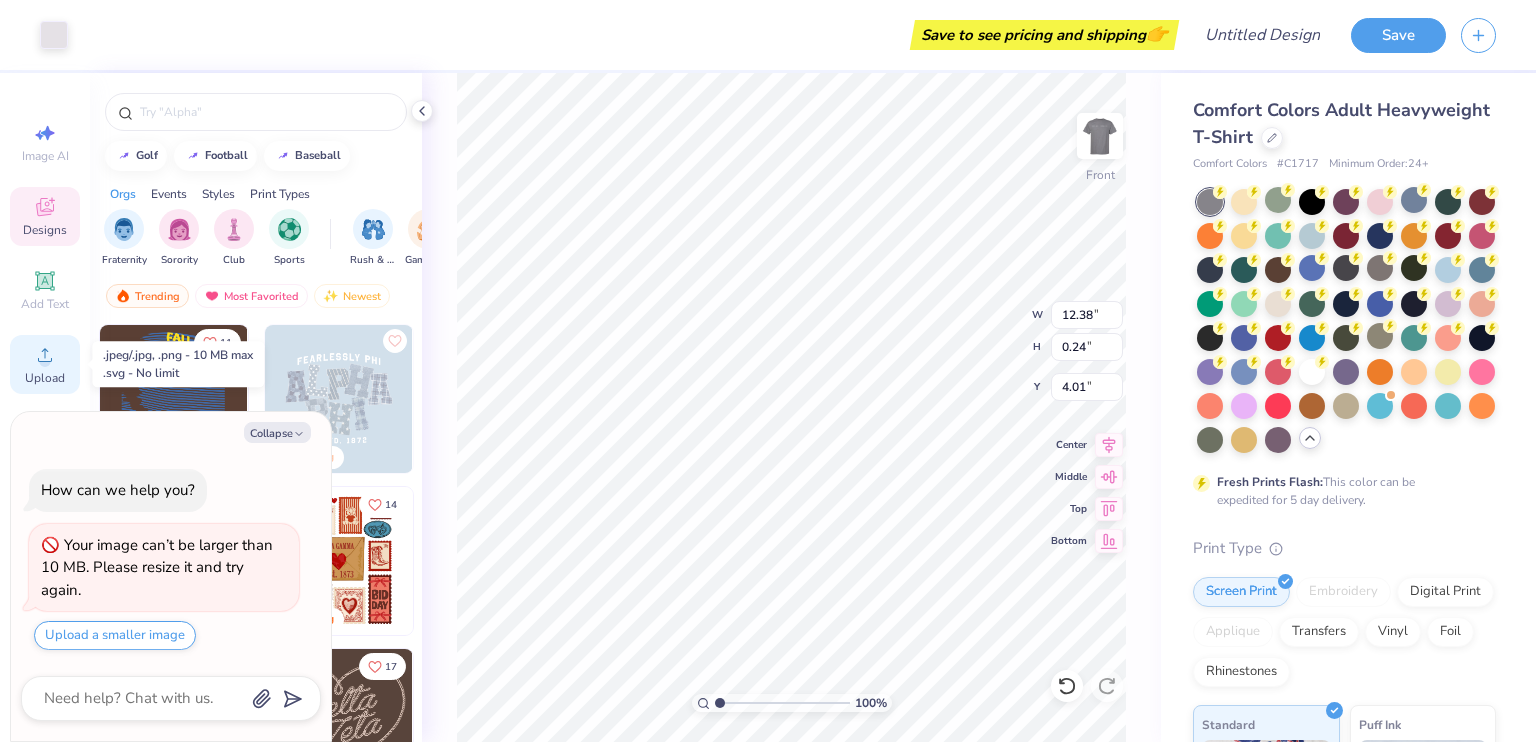 click 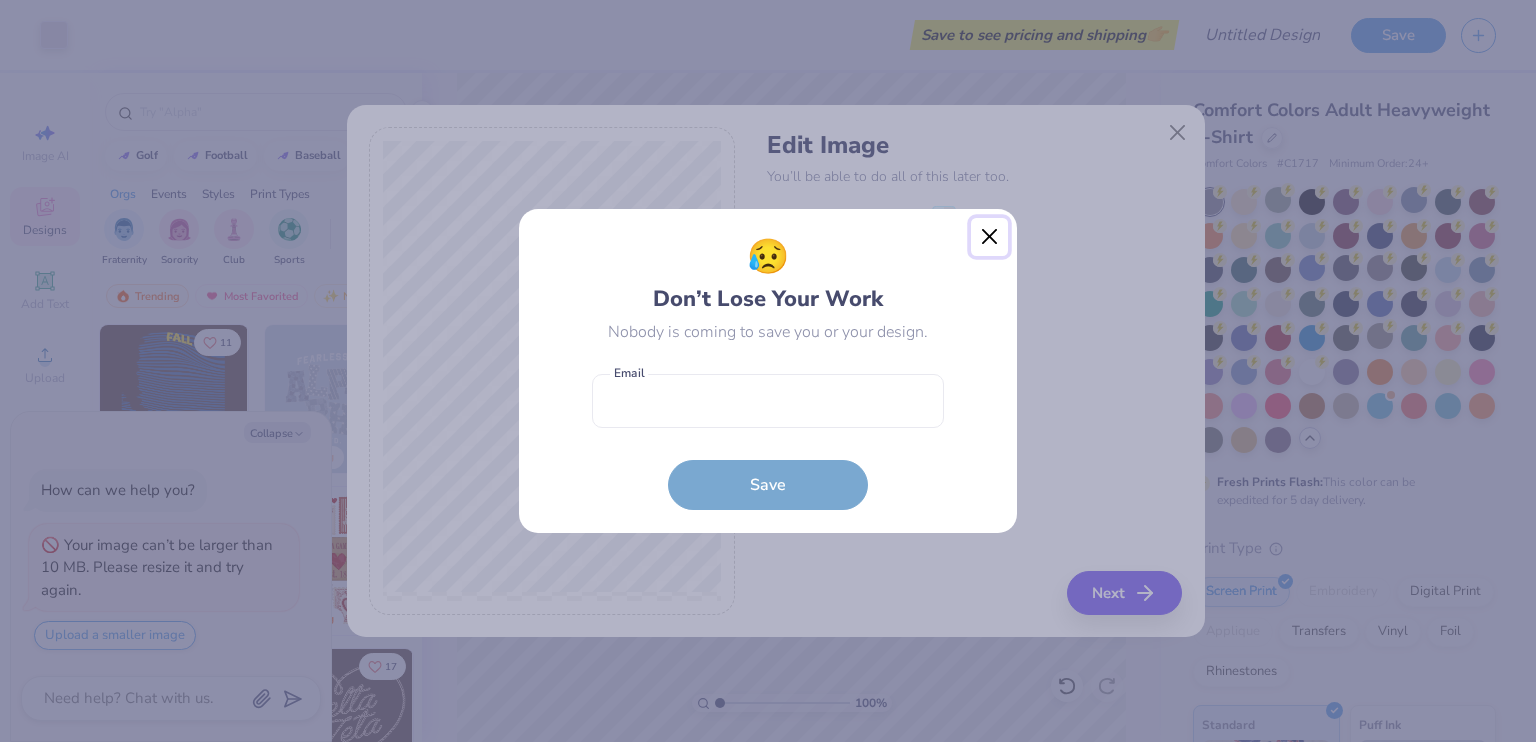 click at bounding box center [990, 237] 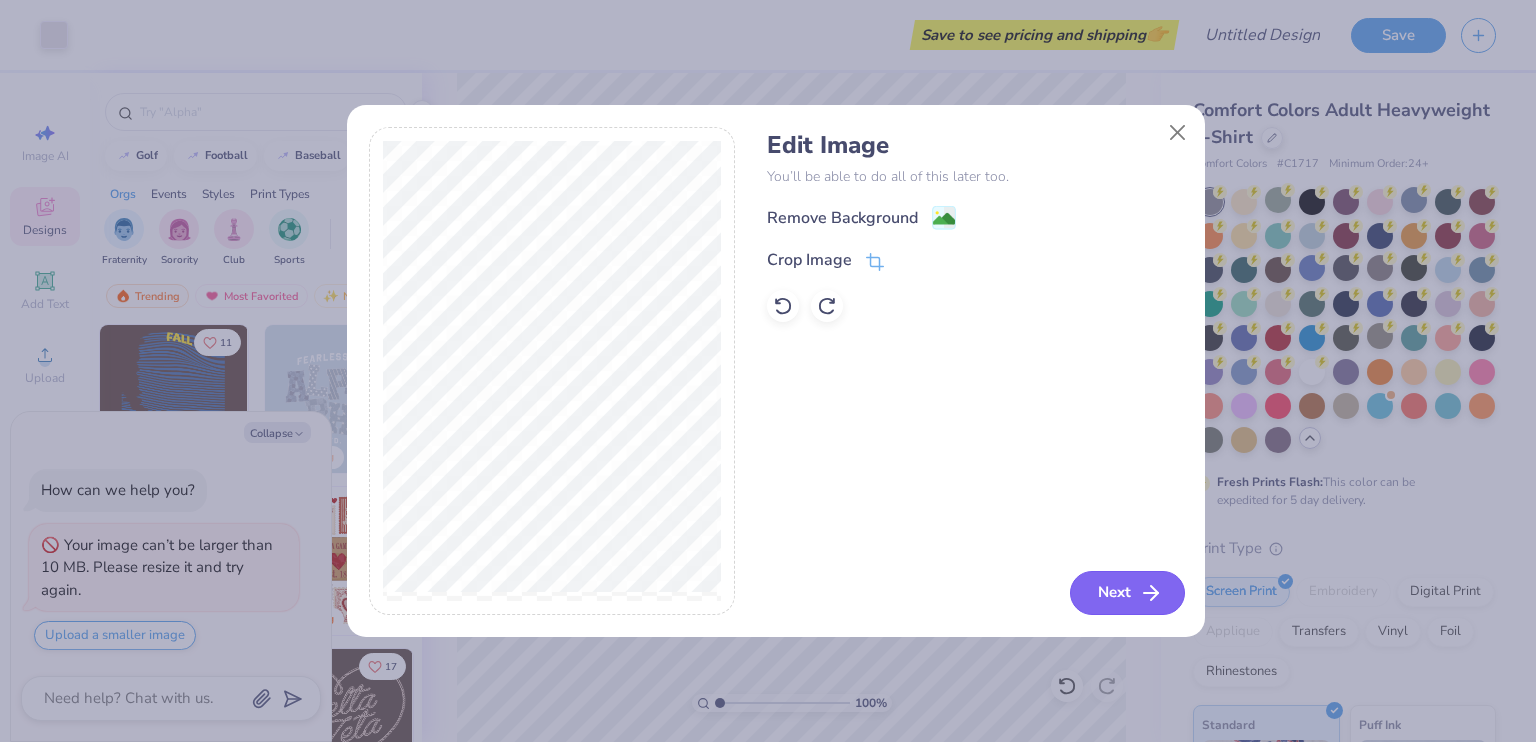 click on "Next" at bounding box center (1127, 593) 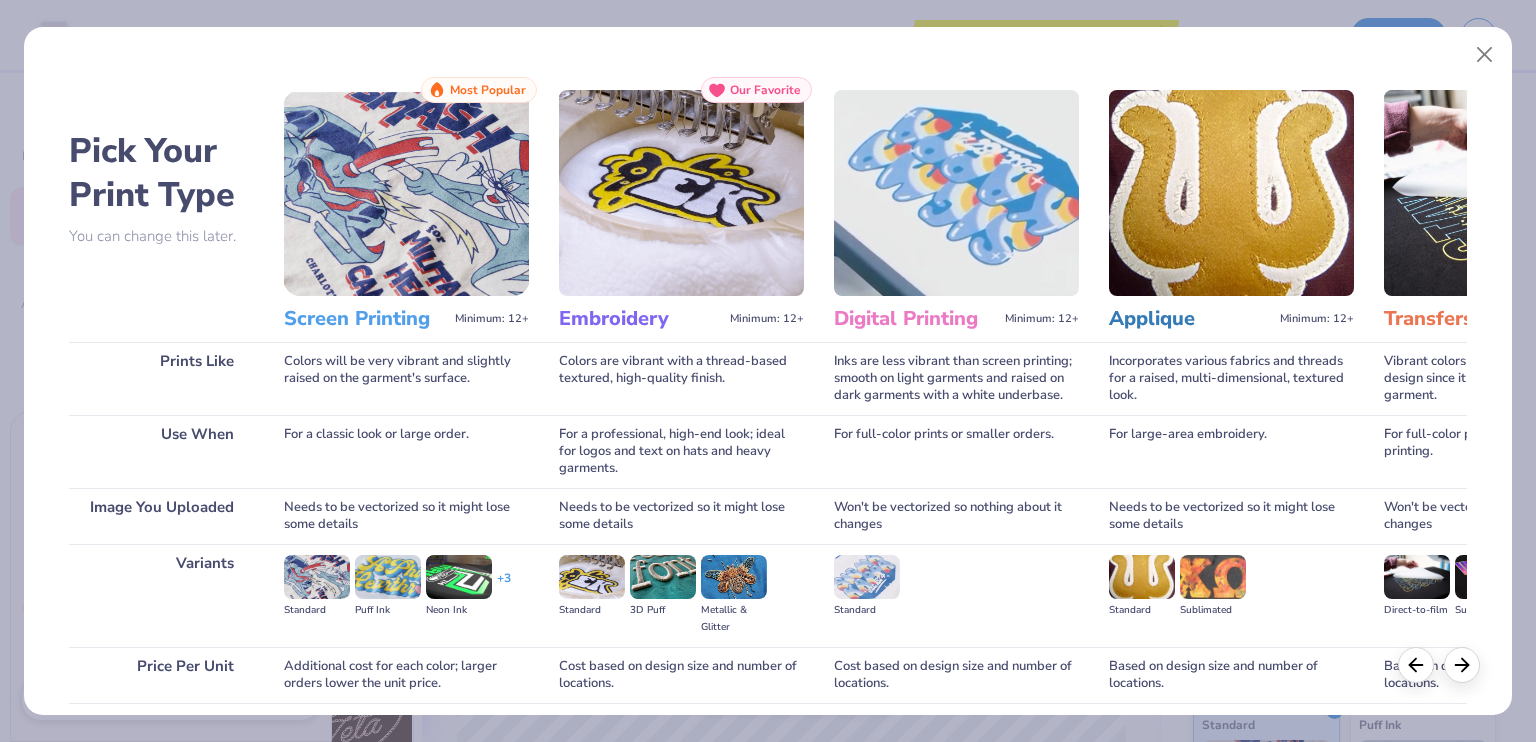 scroll, scrollTop: 154, scrollLeft: 0, axis: vertical 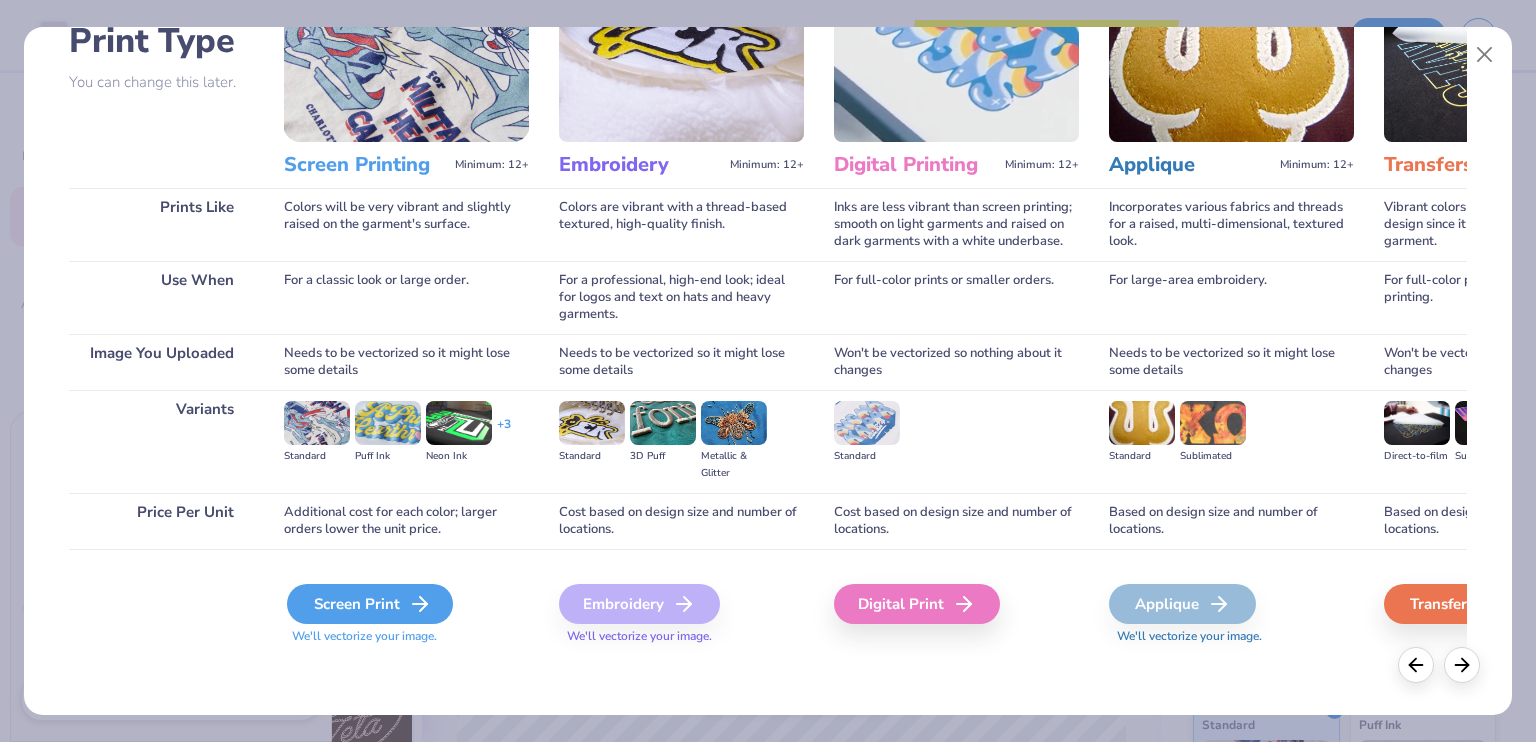 click on "Screen Print" at bounding box center (370, 604) 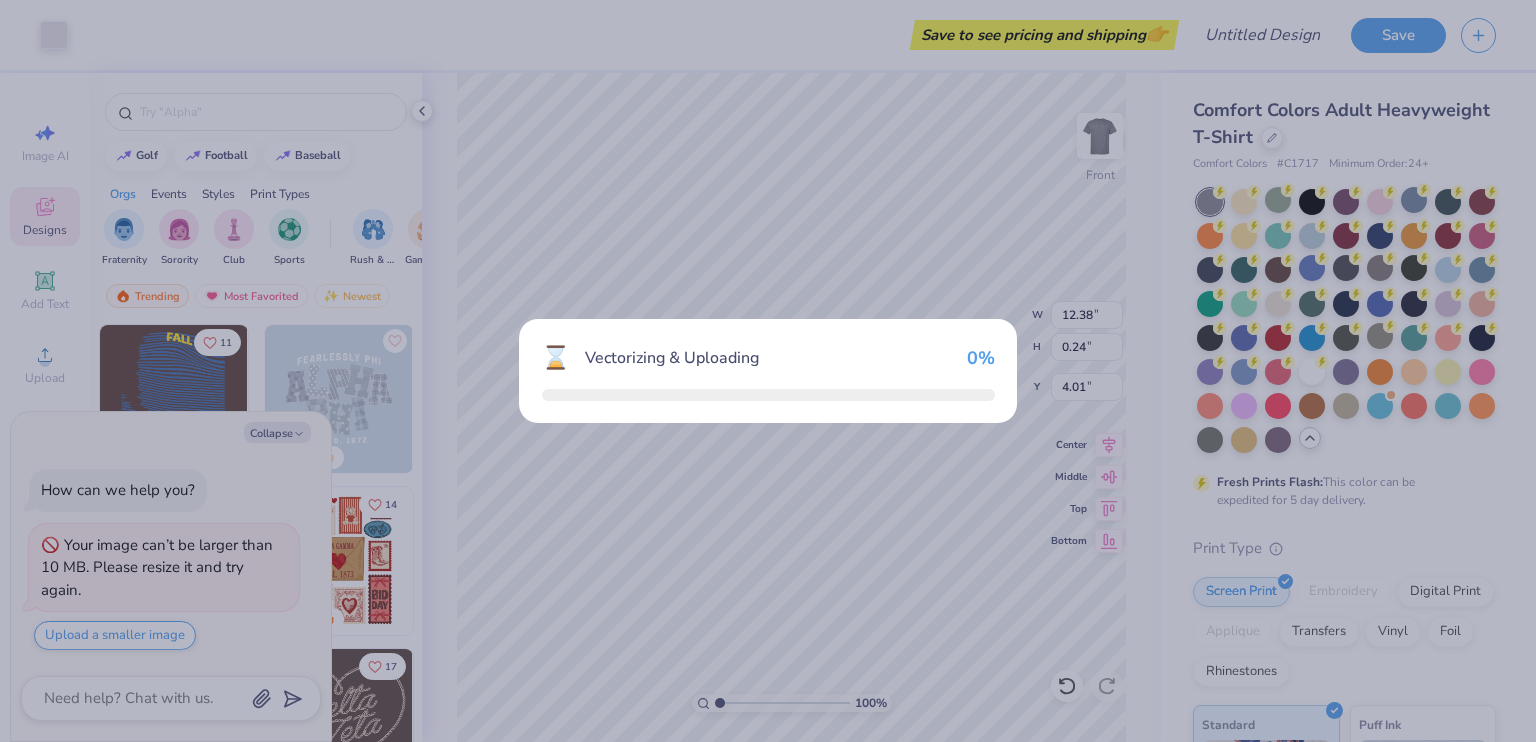 type on "x" 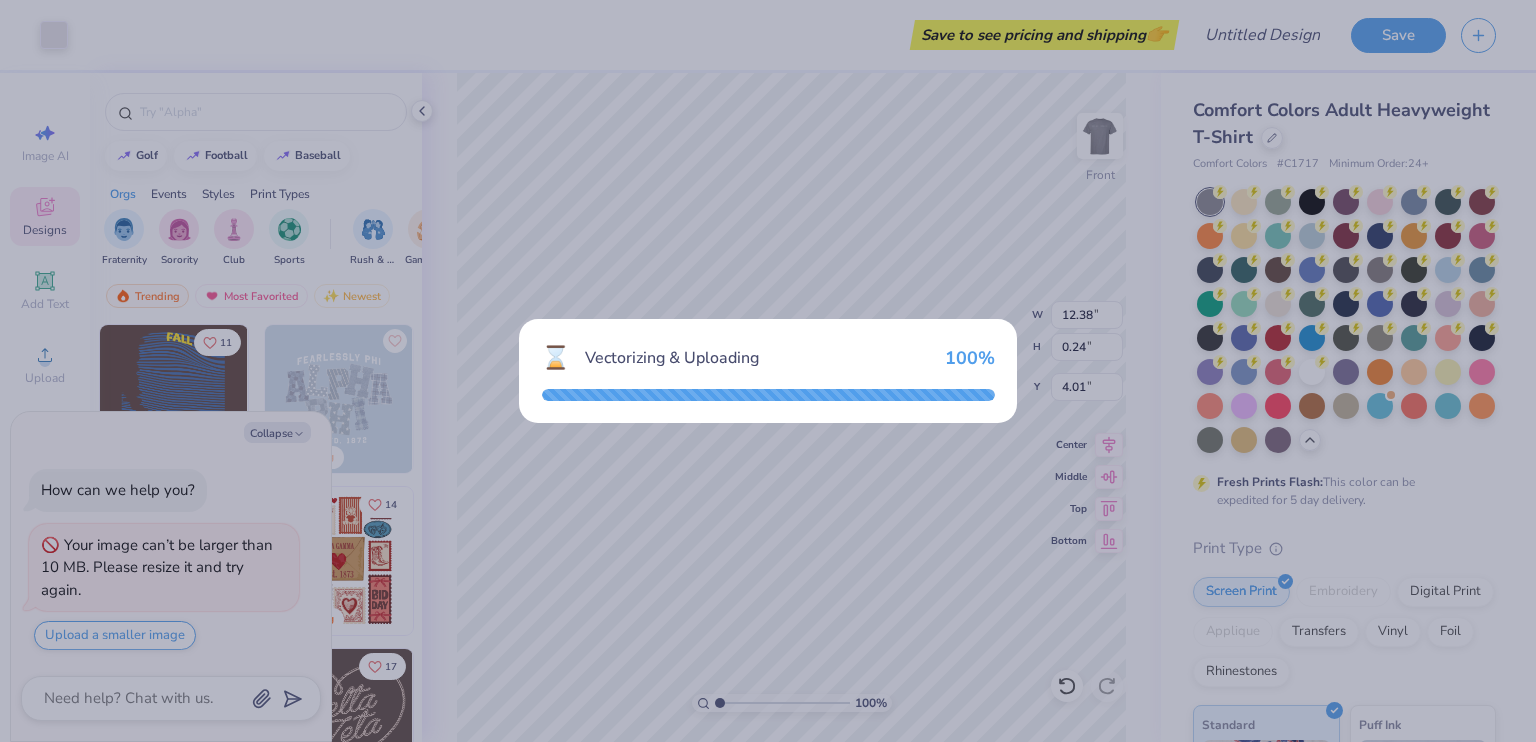 scroll, scrollTop: 0, scrollLeft: 0, axis: both 